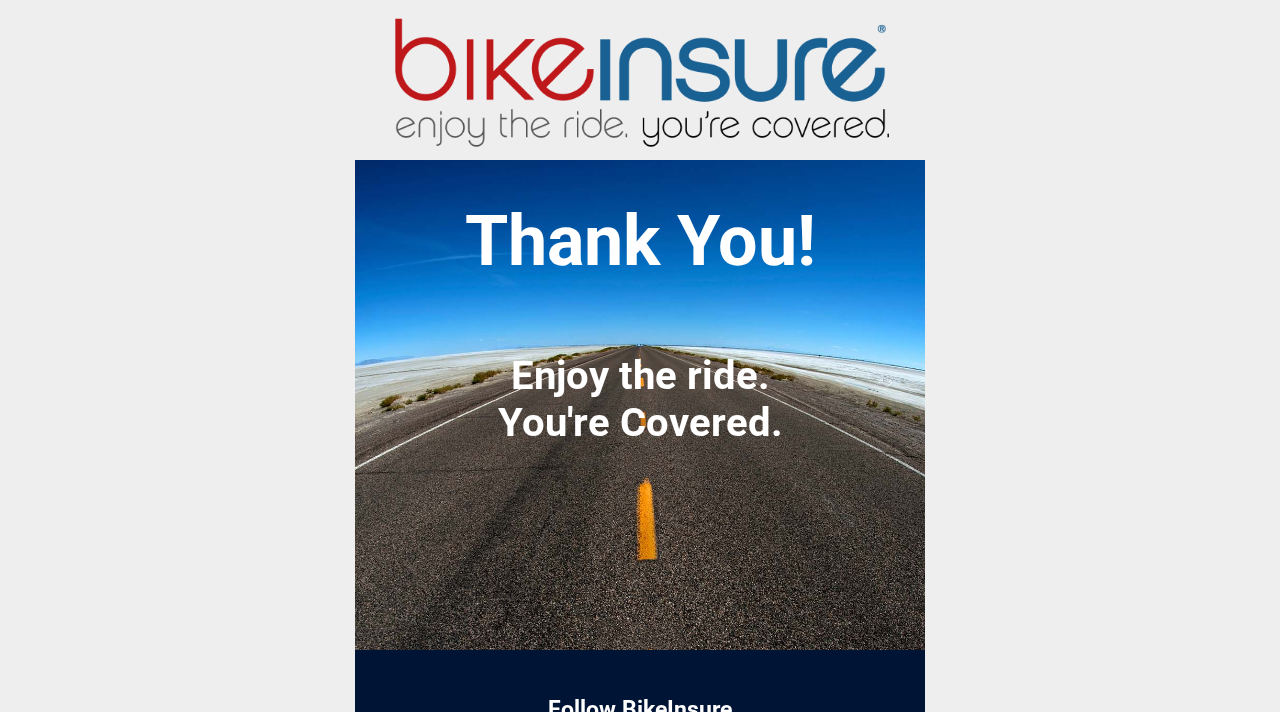 scroll, scrollTop: 0, scrollLeft: 0, axis: both 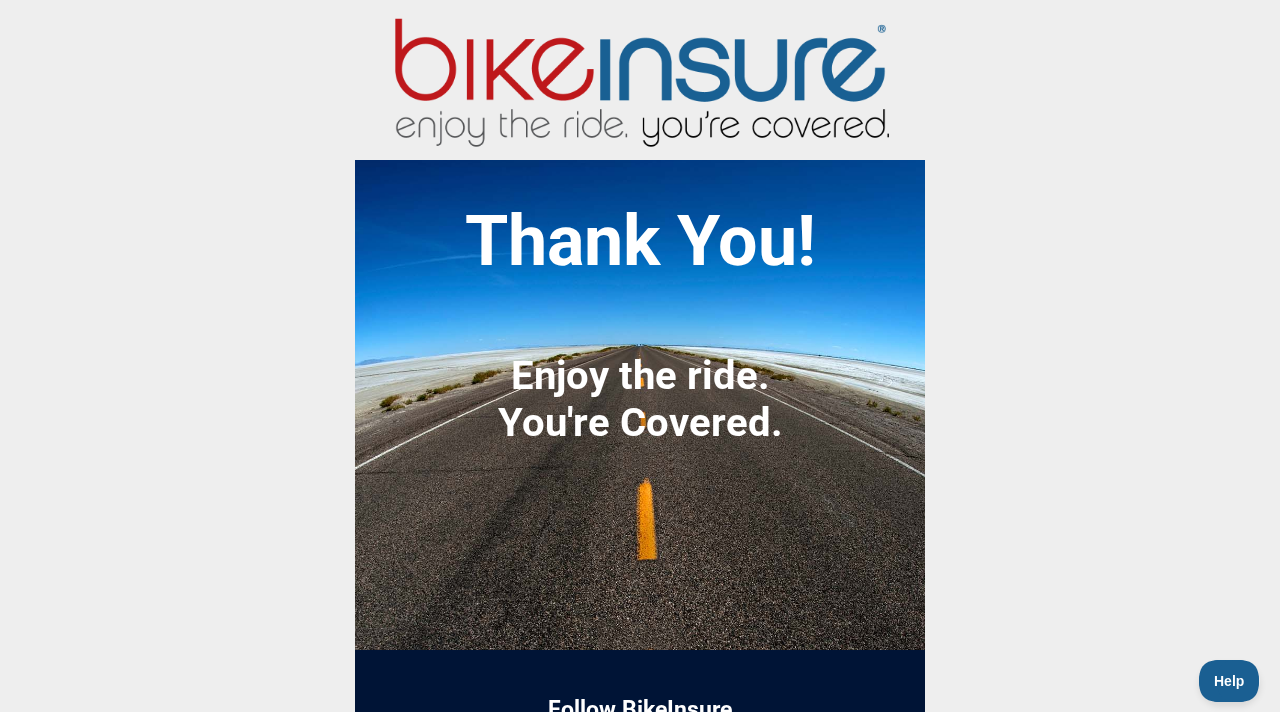 click at bounding box center [640, 77] 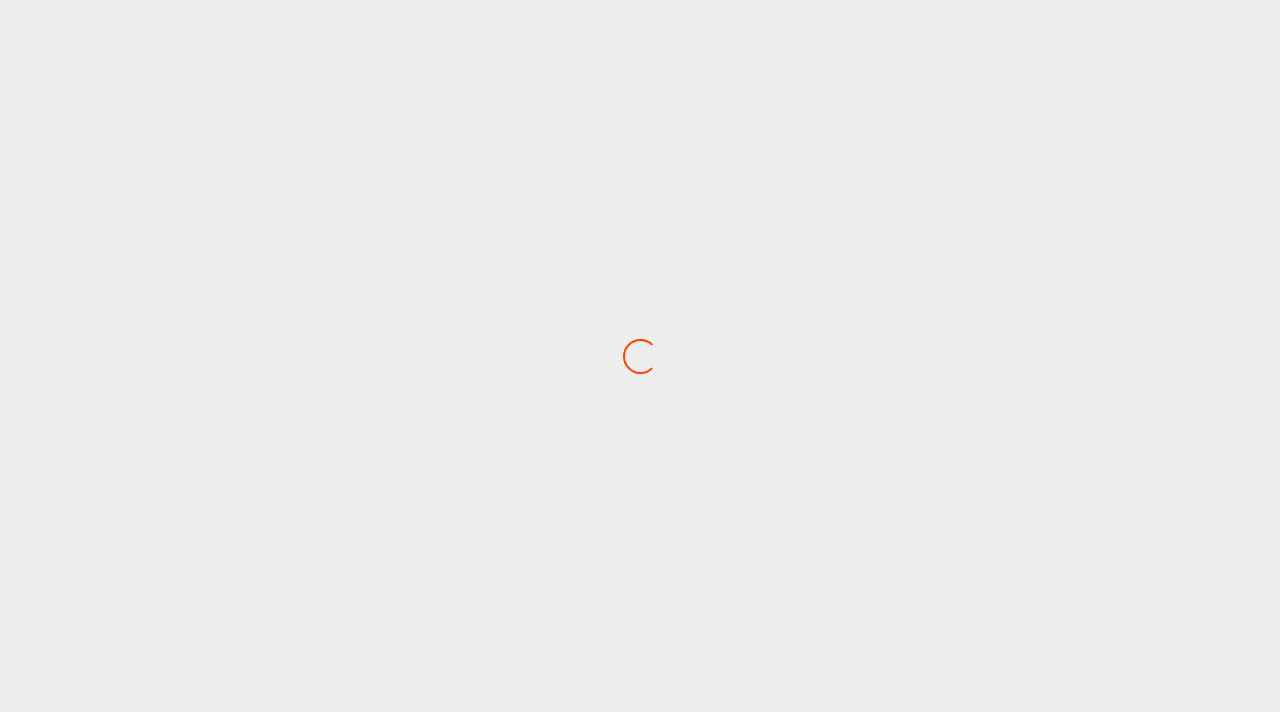 scroll, scrollTop: 0, scrollLeft: 0, axis: both 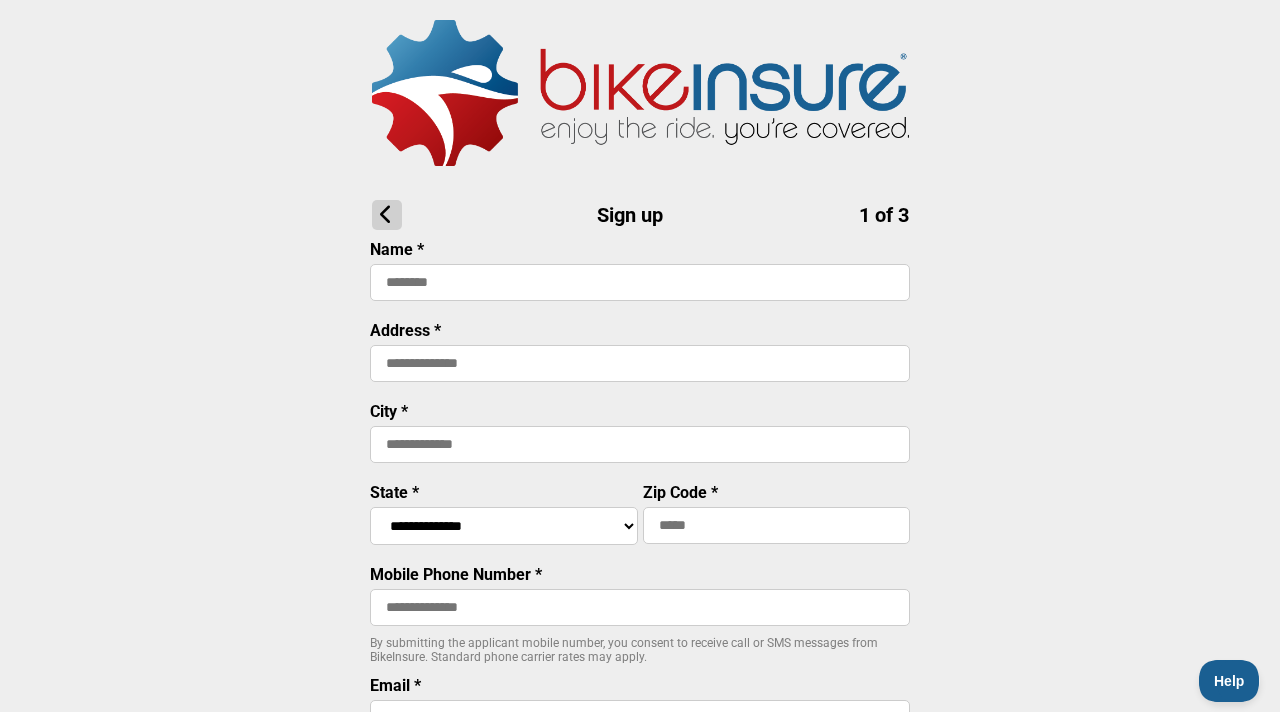 click at bounding box center (640, 93) 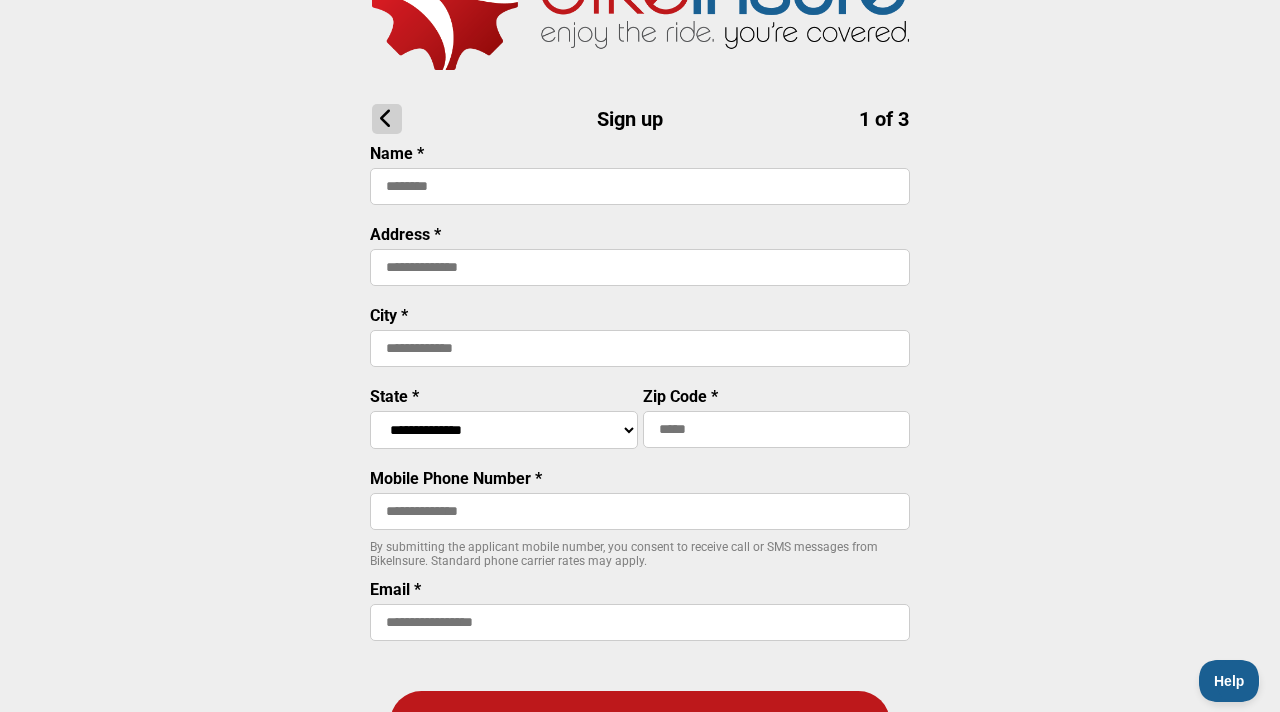 scroll, scrollTop: 0, scrollLeft: 0, axis: both 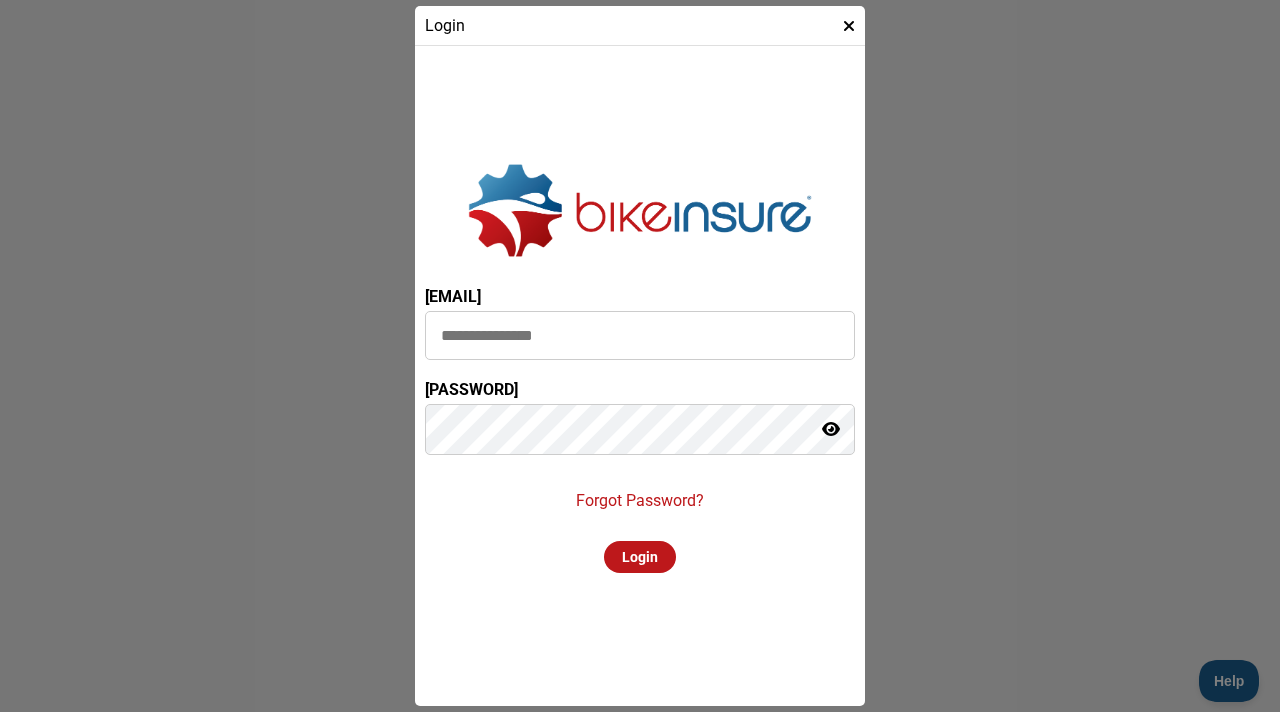 click on "[EMAIL]     [PASSWORD]       Forgot Password?   [LOGIN]" at bounding box center (640, 376) 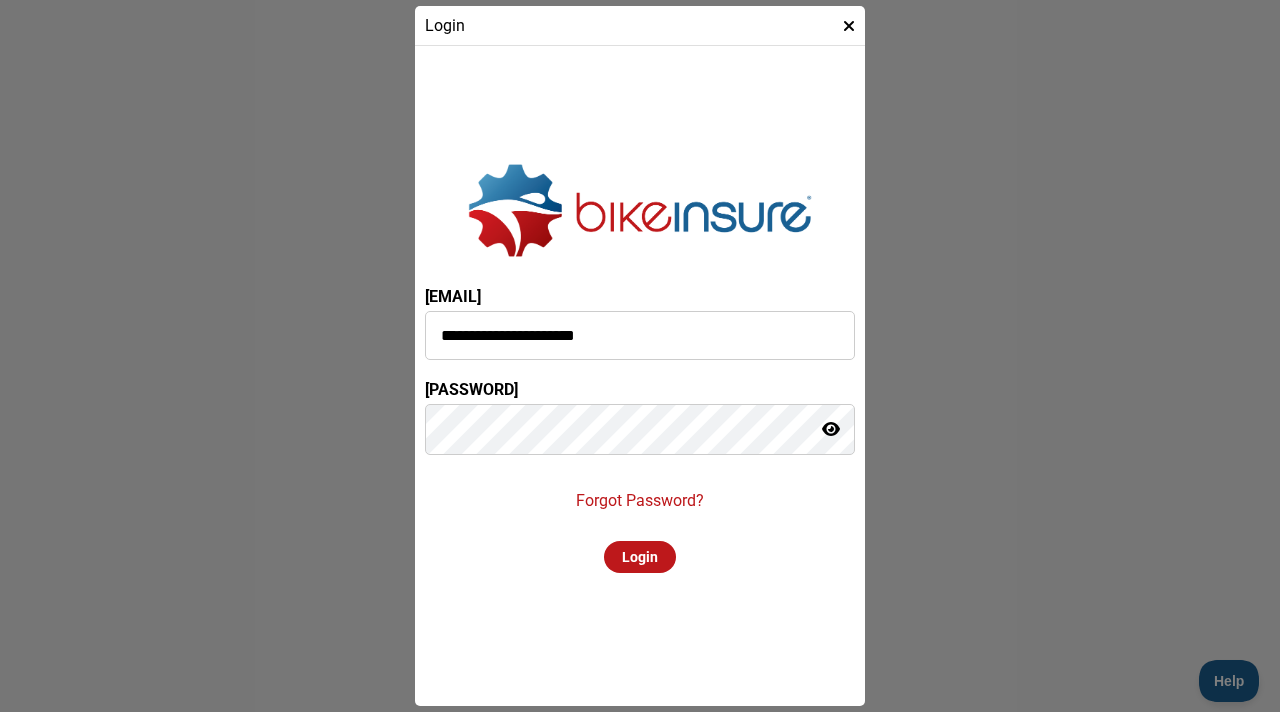 type on "**********" 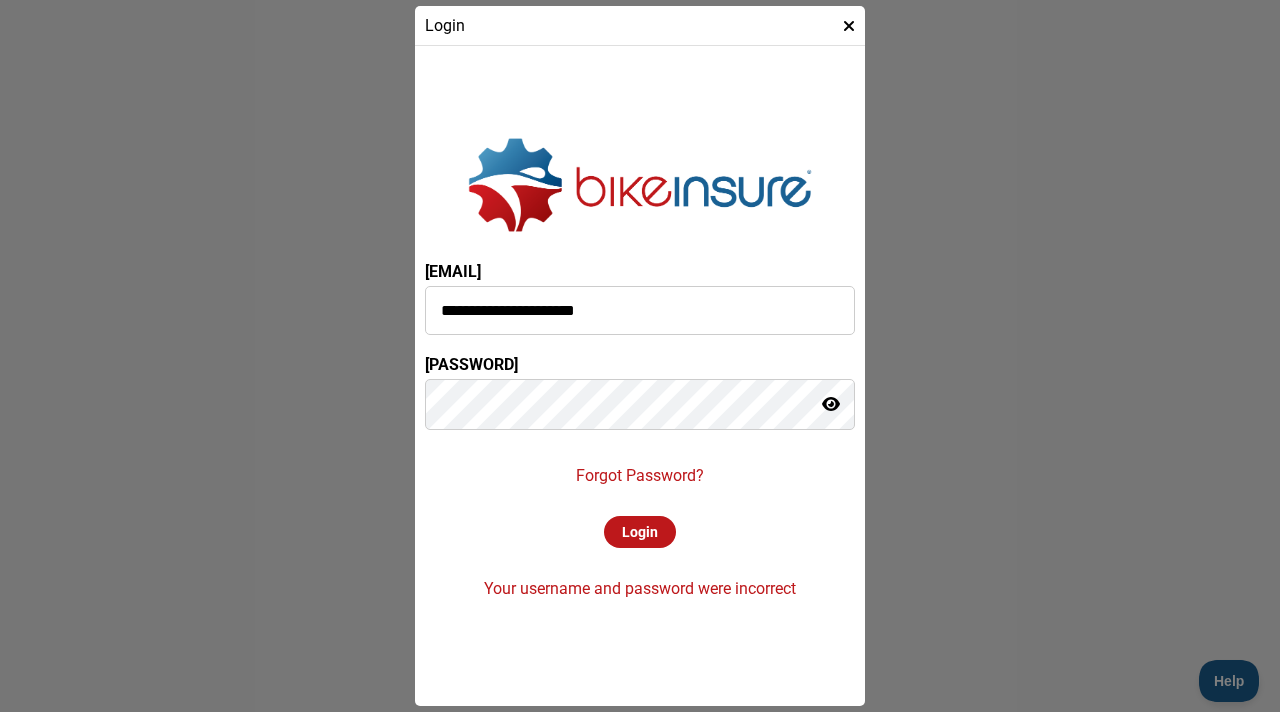 click on "Forgot Password?" at bounding box center [640, 475] 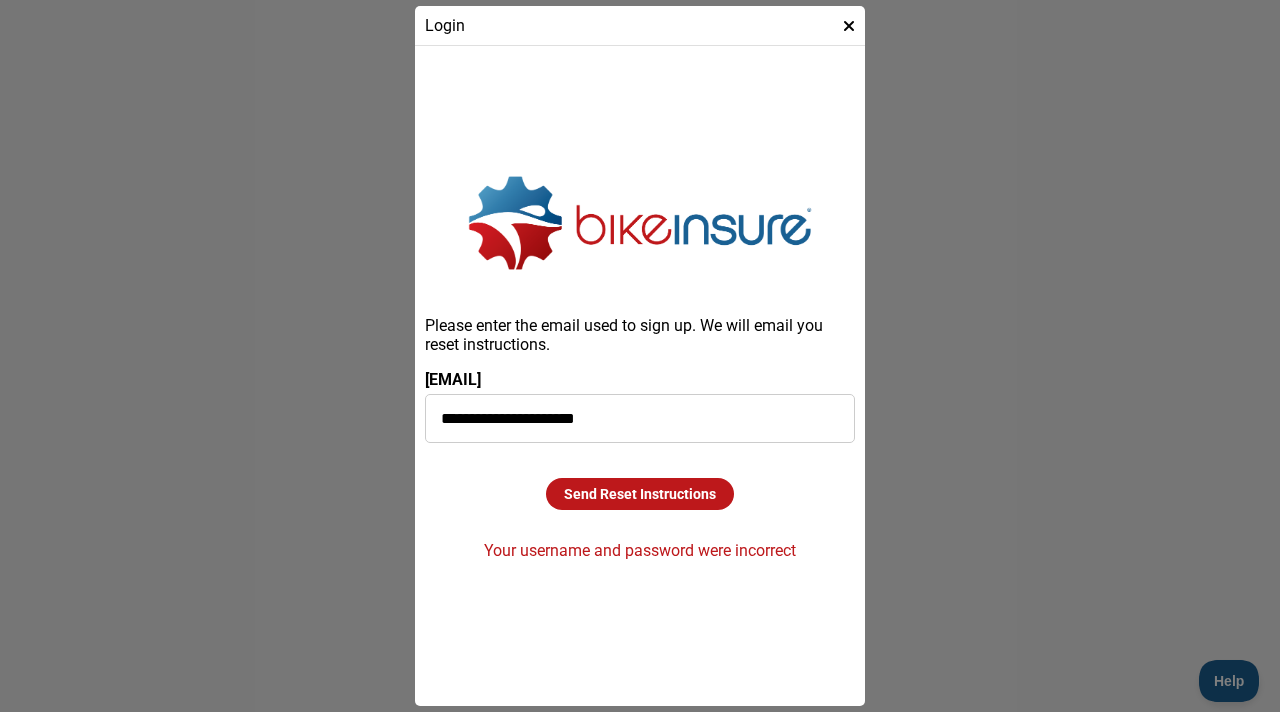 click on "Send Reset Instructions" at bounding box center [640, 494] 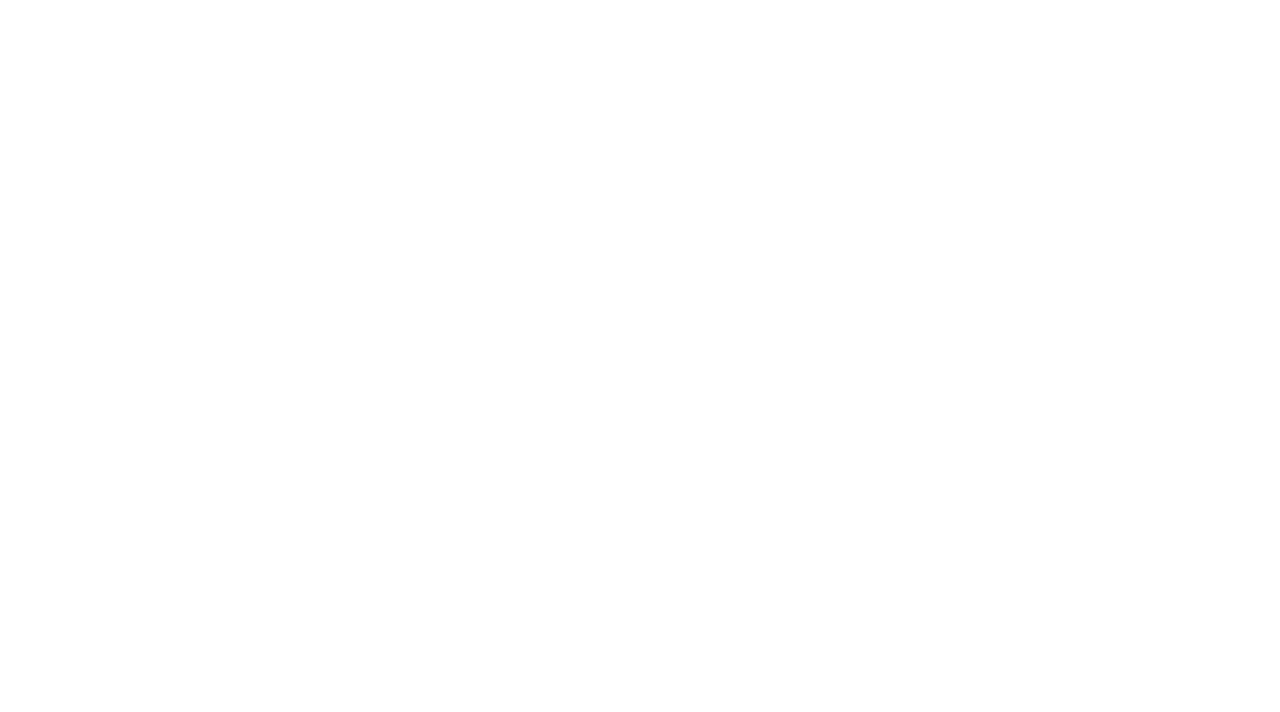 scroll, scrollTop: 0, scrollLeft: 0, axis: both 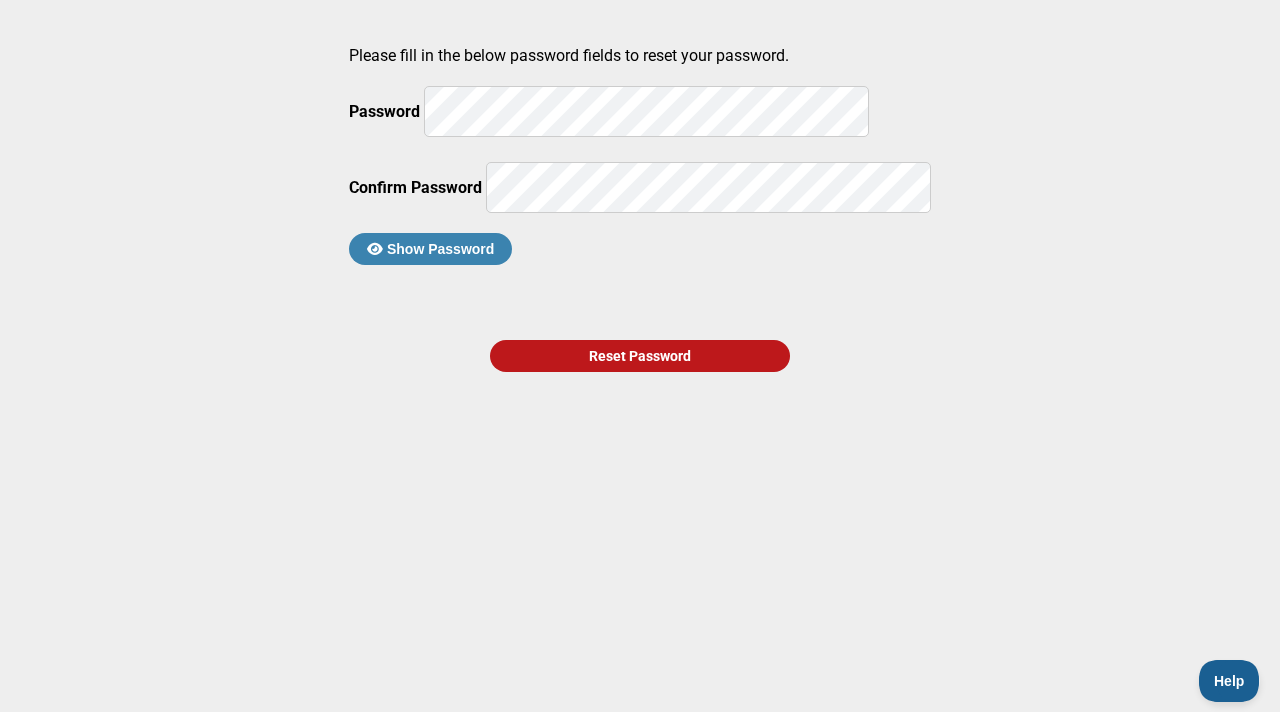 click on "Reset Password" at bounding box center [640, 356] 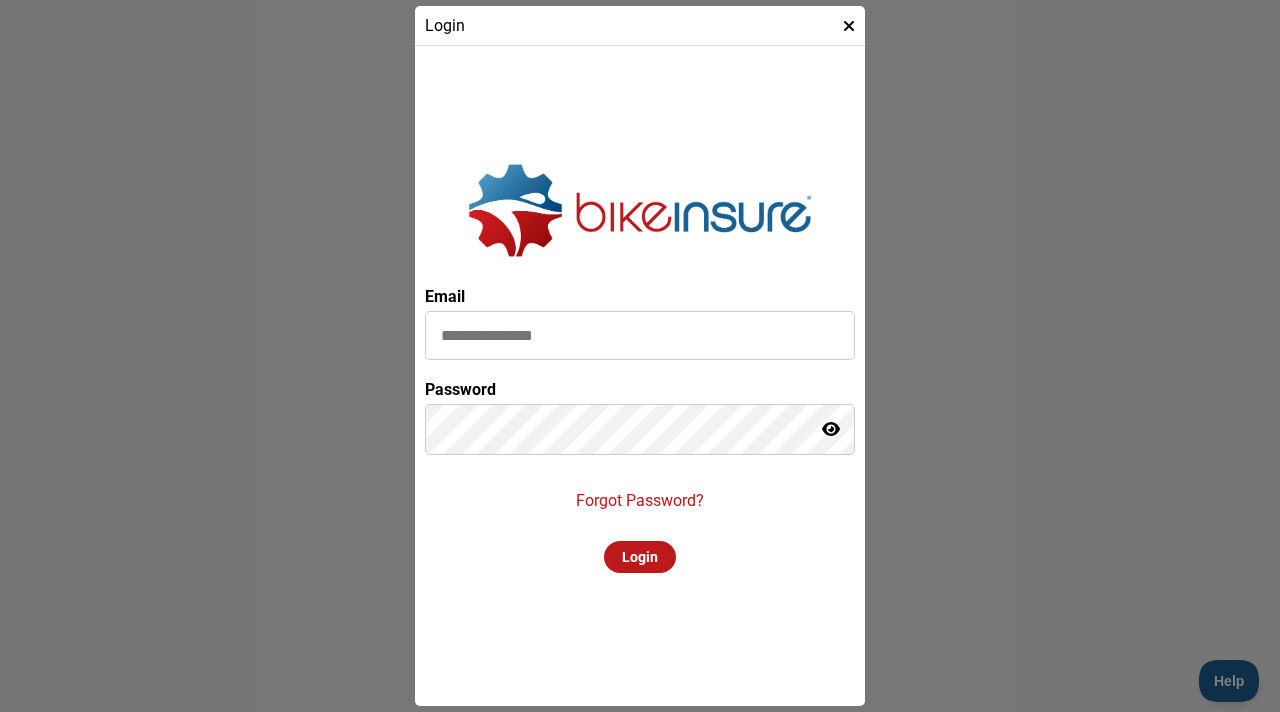 click at bounding box center (640, 335) 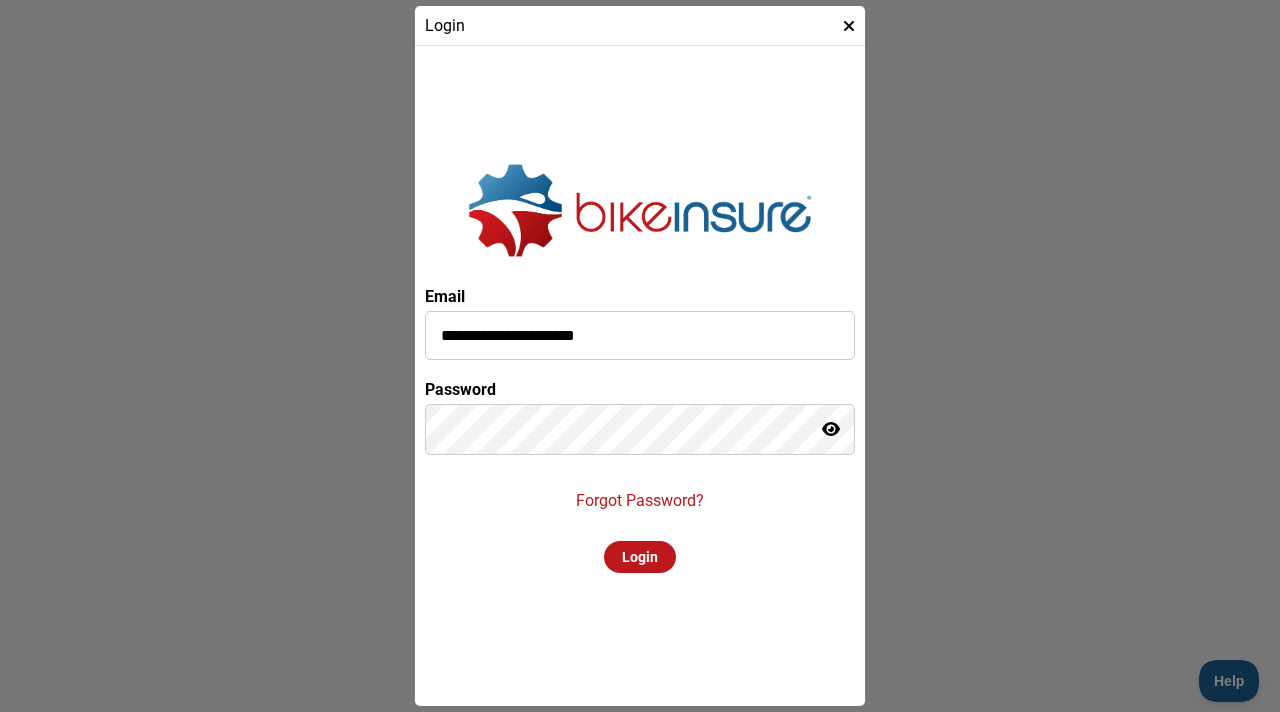click on "Login" at bounding box center [640, 557] 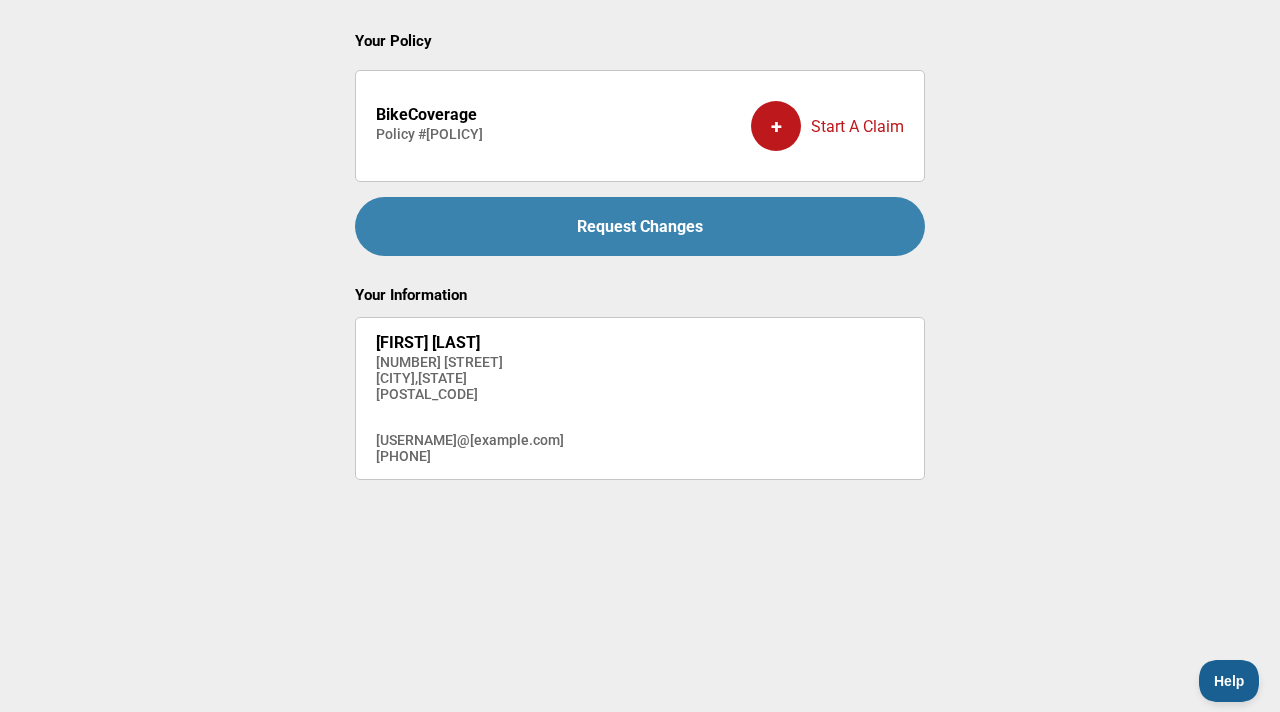 click on "Request Changes" at bounding box center [640, 226] 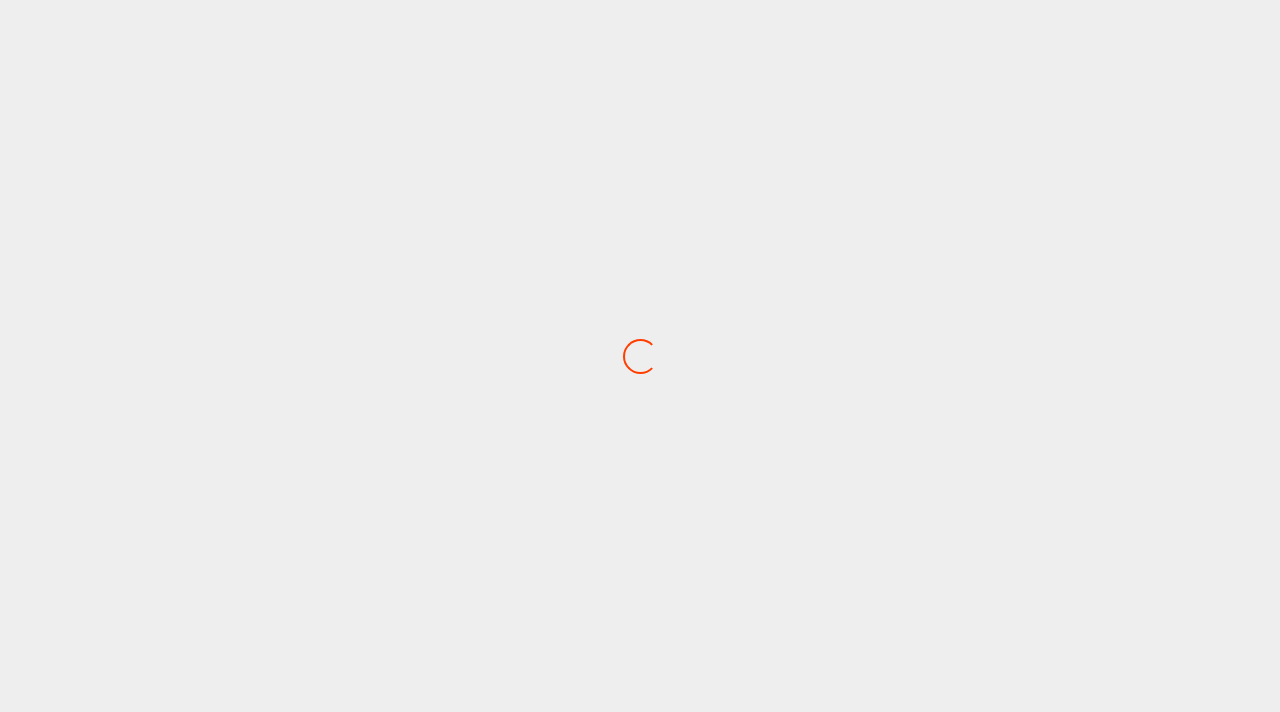scroll, scrollTop: 0, scrollLeft: 0, axis: both 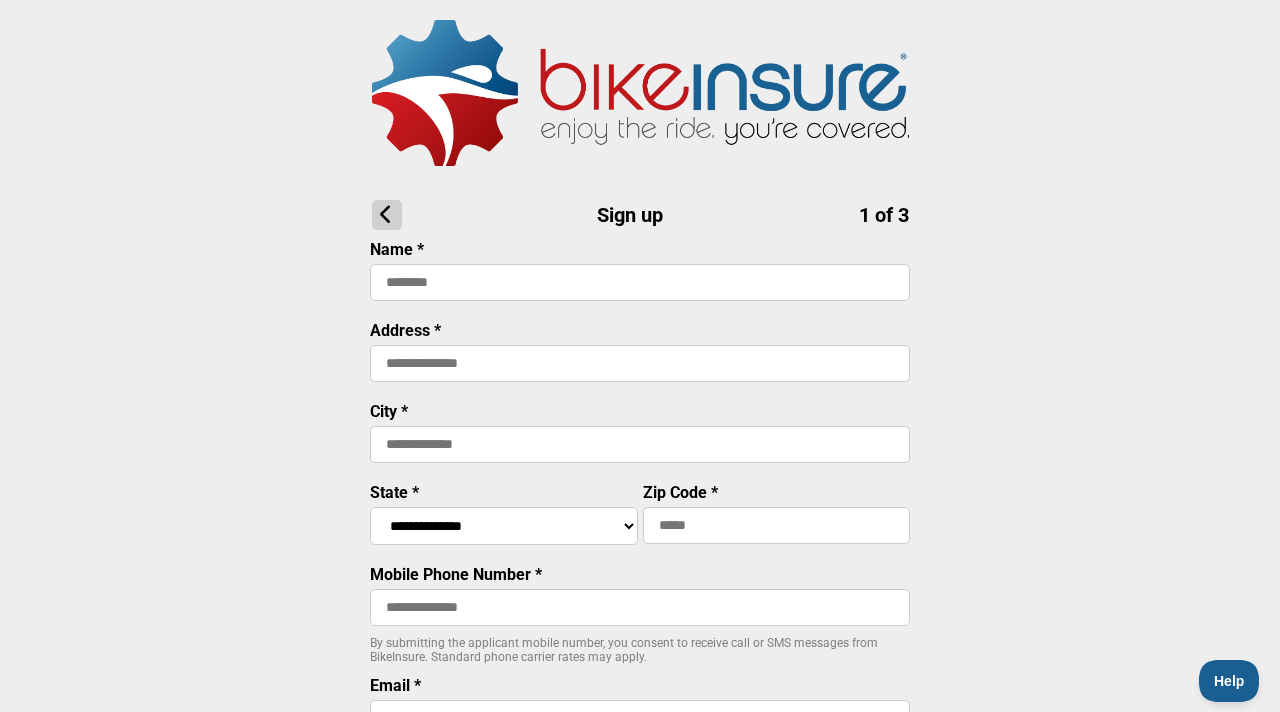 click at bounding box center [640, 282] 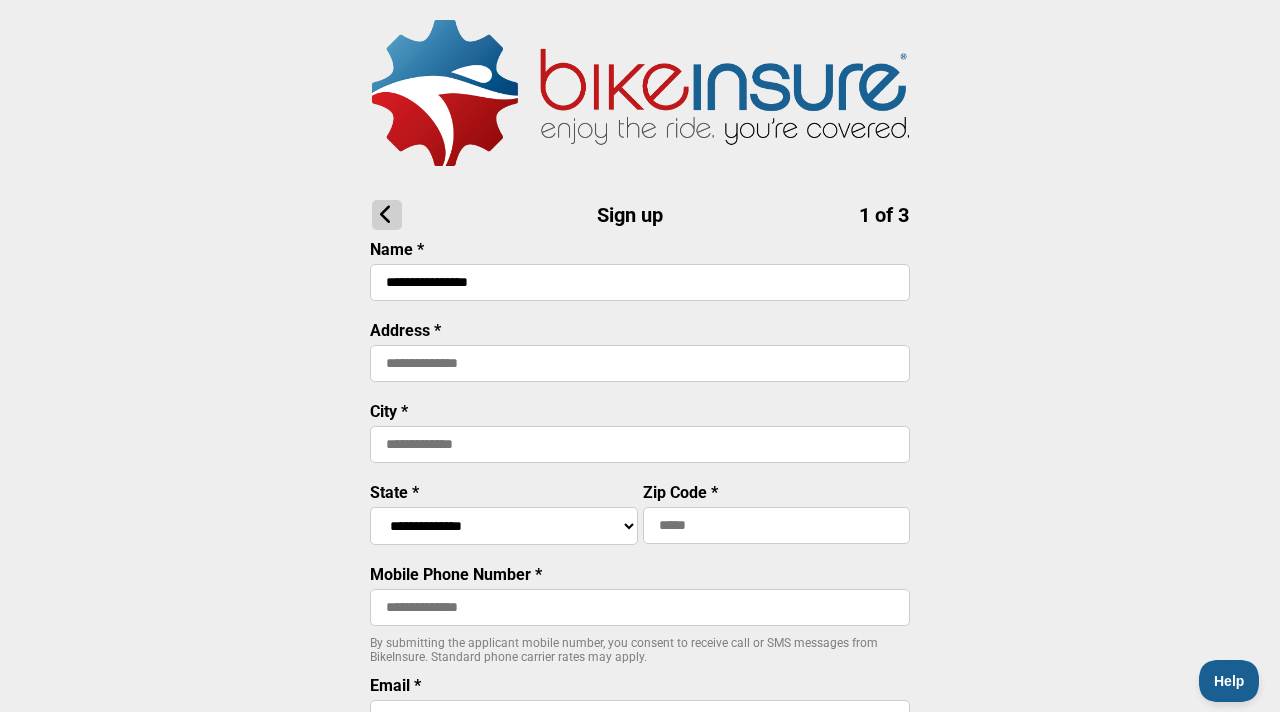 type on "**********" 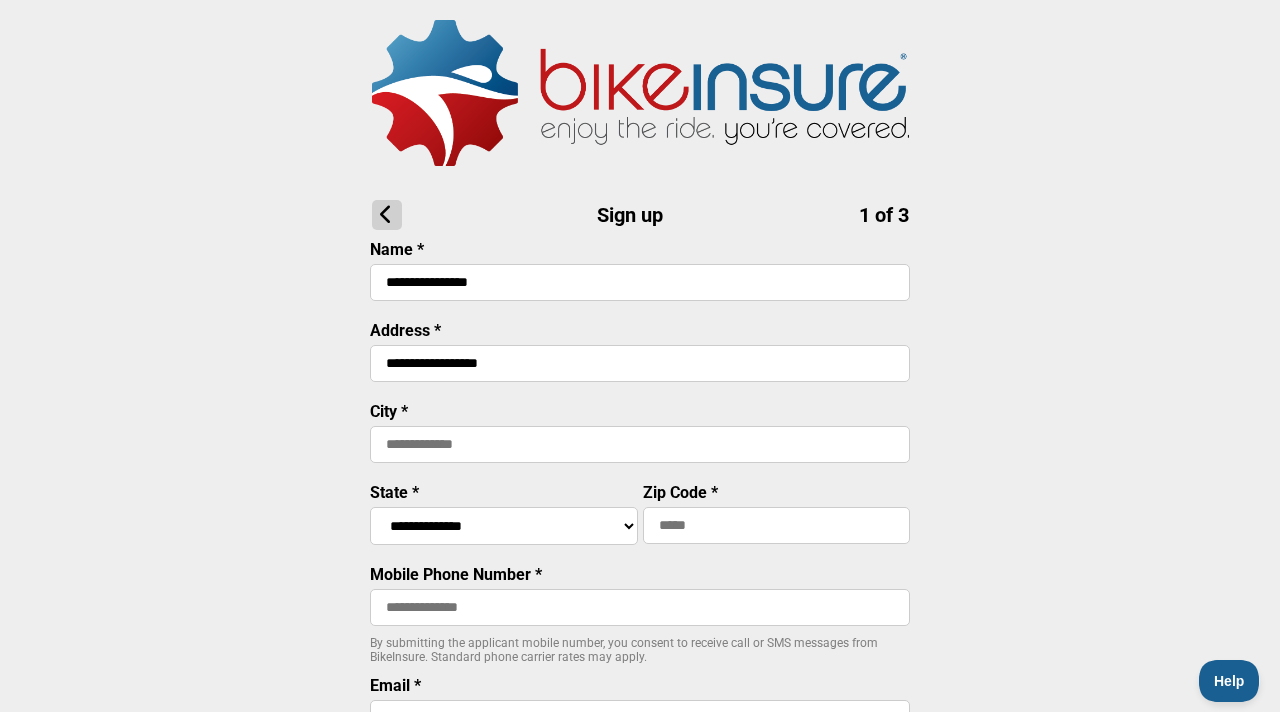 type on "*********" 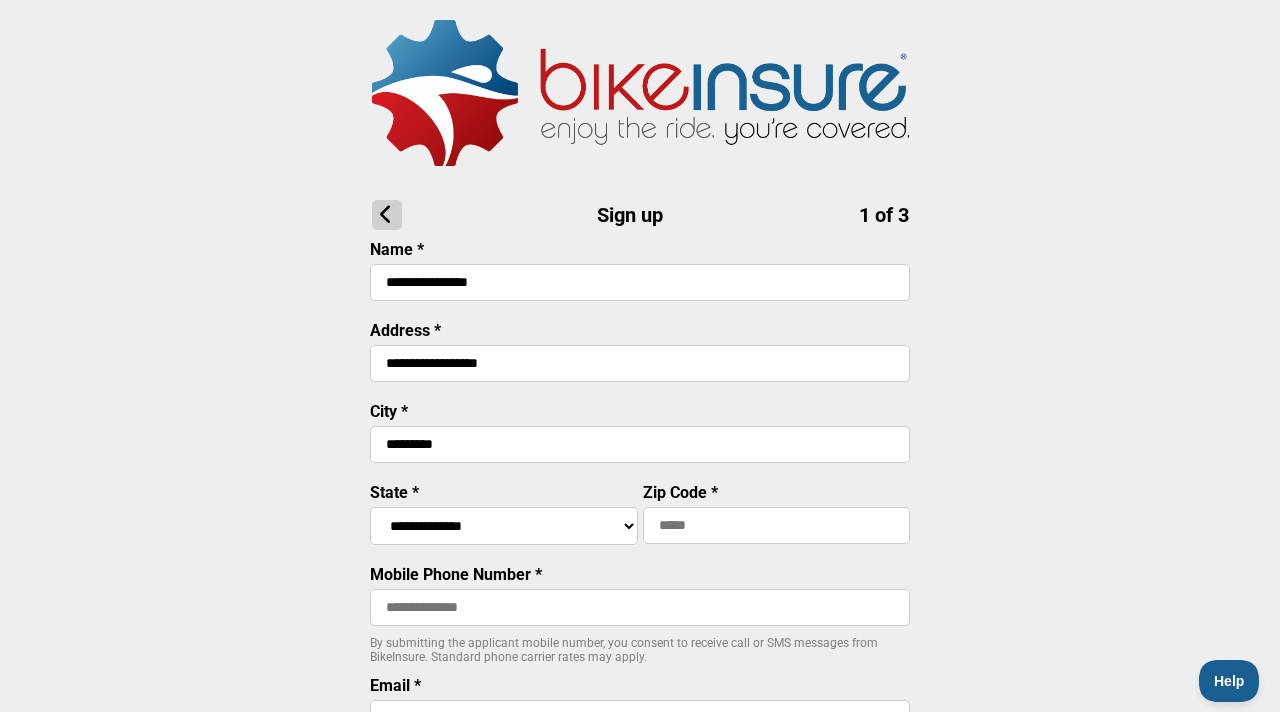 select on "****" 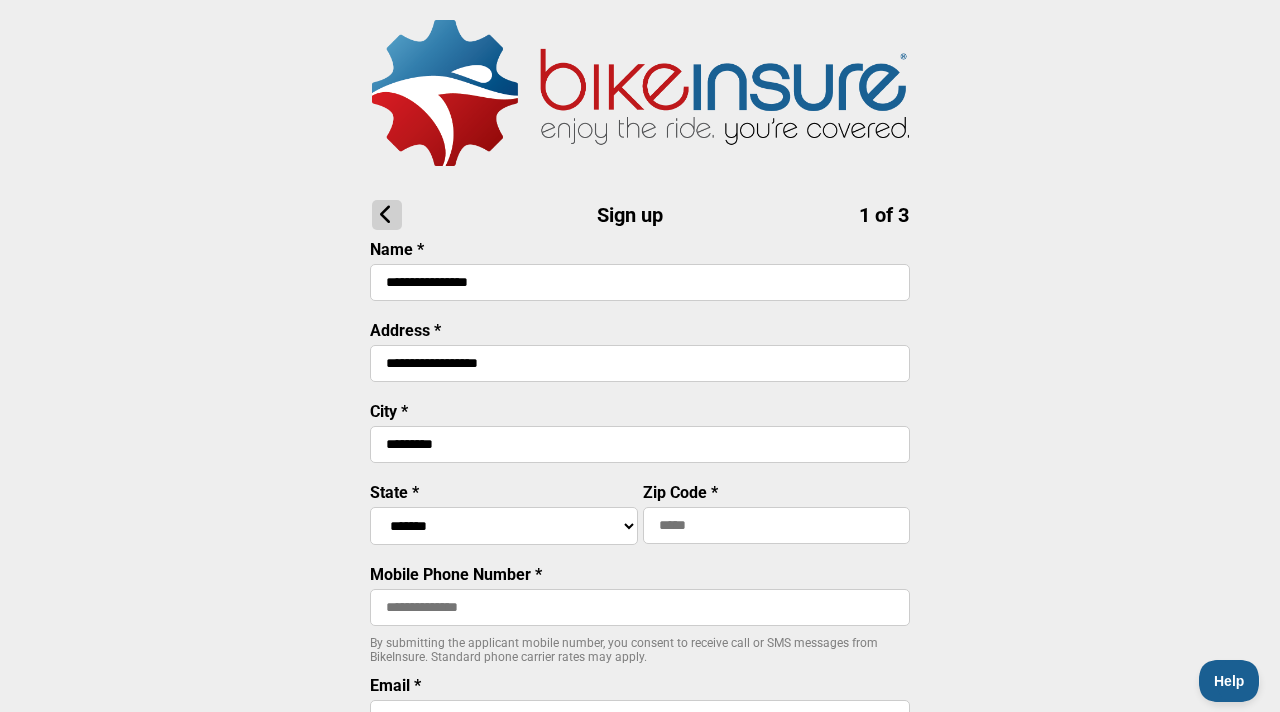 type on "*****" 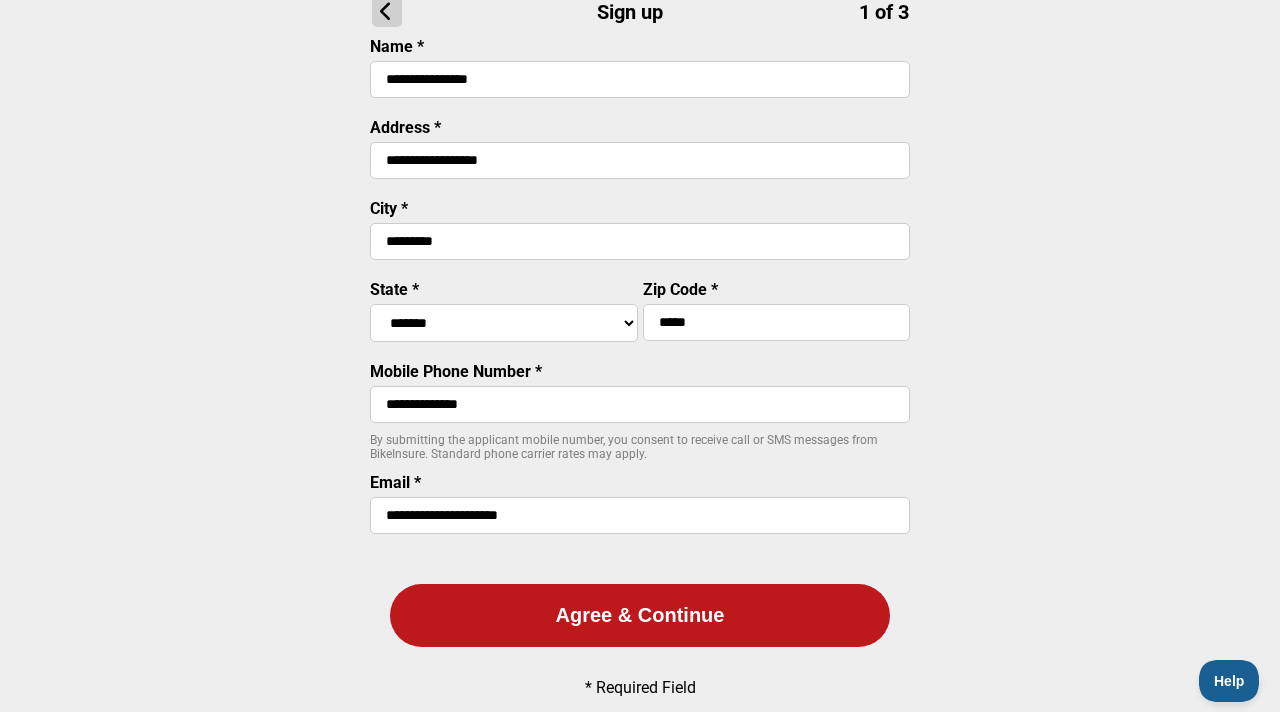 scroll, scrollTop: 258, scrollLeft: 0, axis: vertical 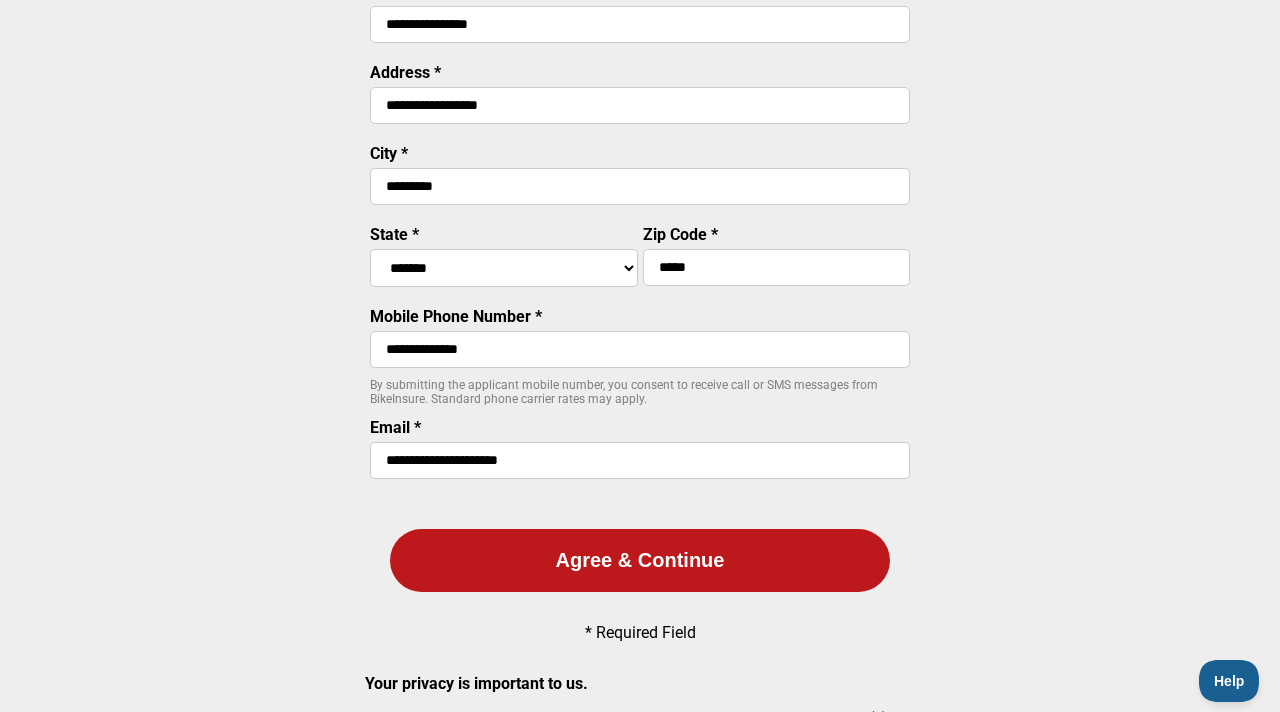 click on "Agree & Continue" at bounding box center [640, 560] 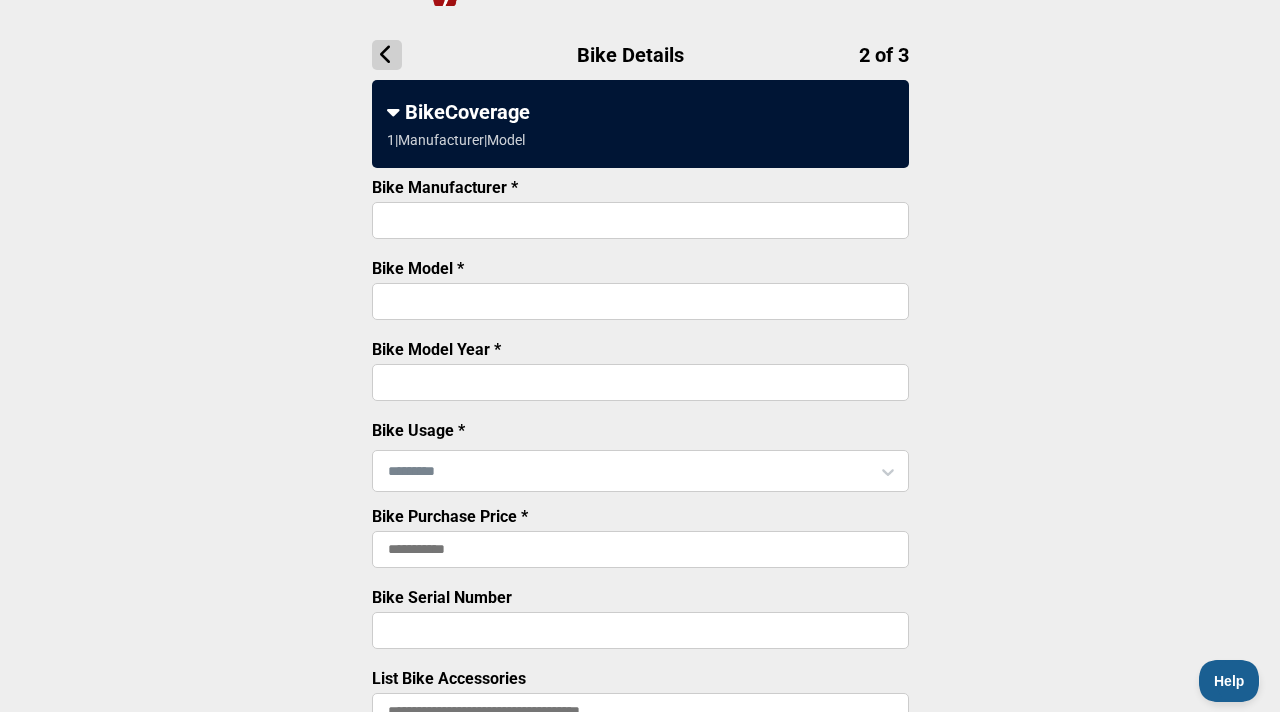 scroll, scrollTop: 138, scrollLeft: 0, axis: vertical 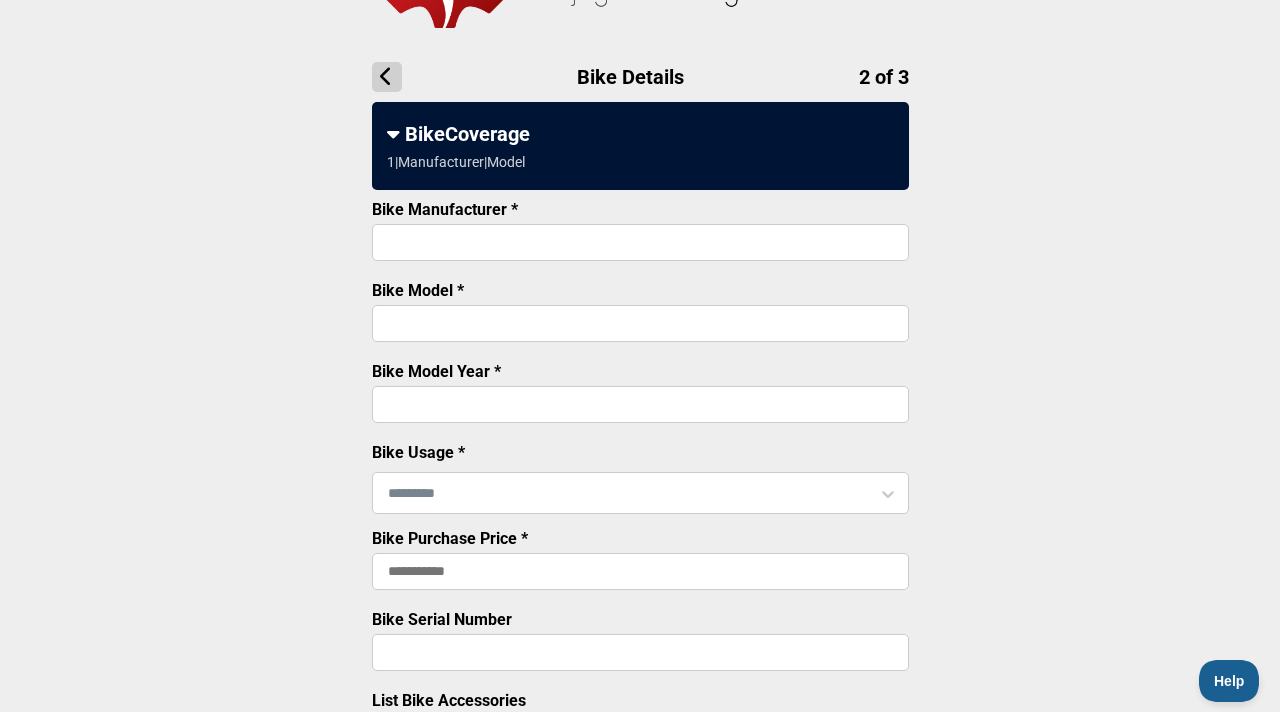 click on "Bike Manufacturer   *" at bounding box center [640, 242] 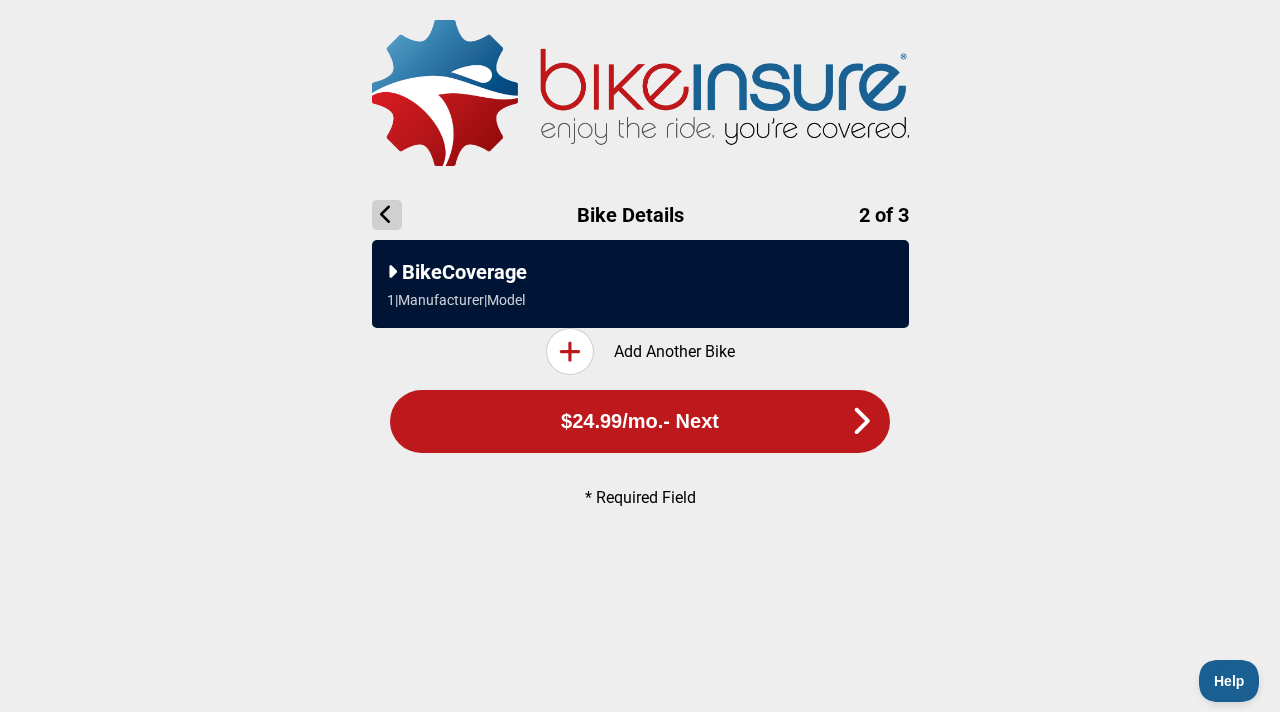 scroll, scrollTop: 0, scrollLeft: 0, axis: both 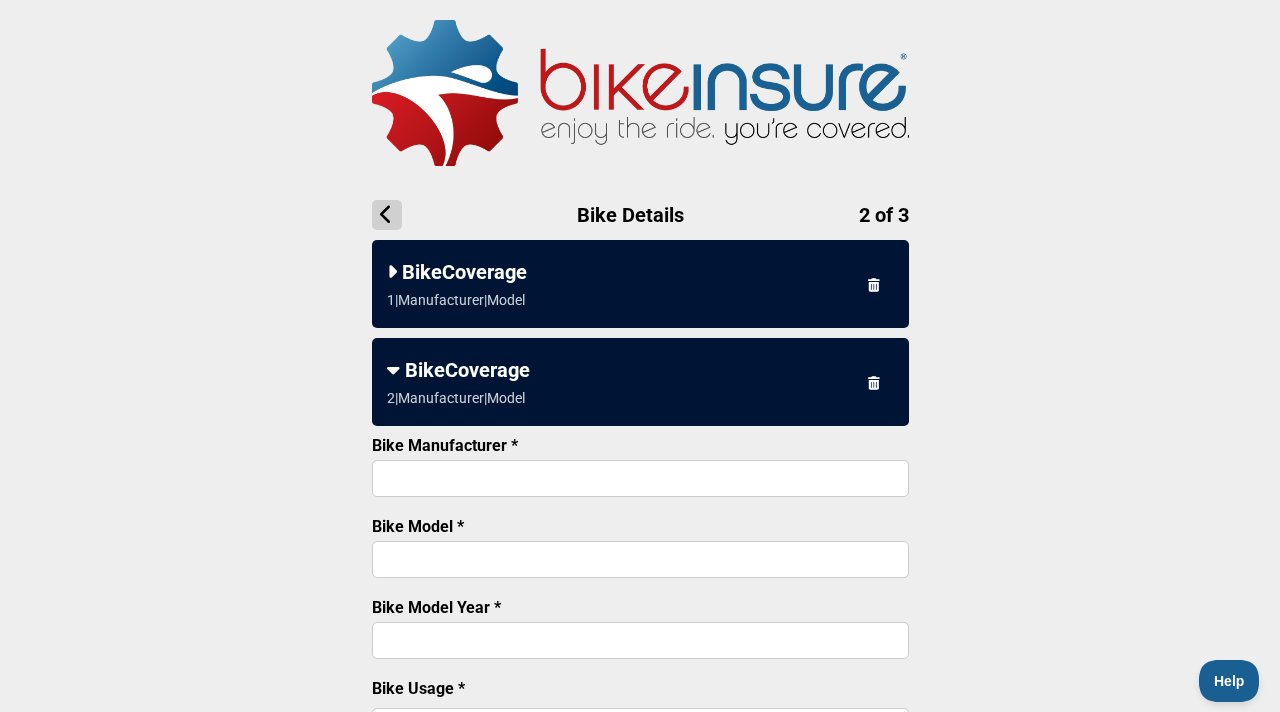 click at bounding box center (392, 272) 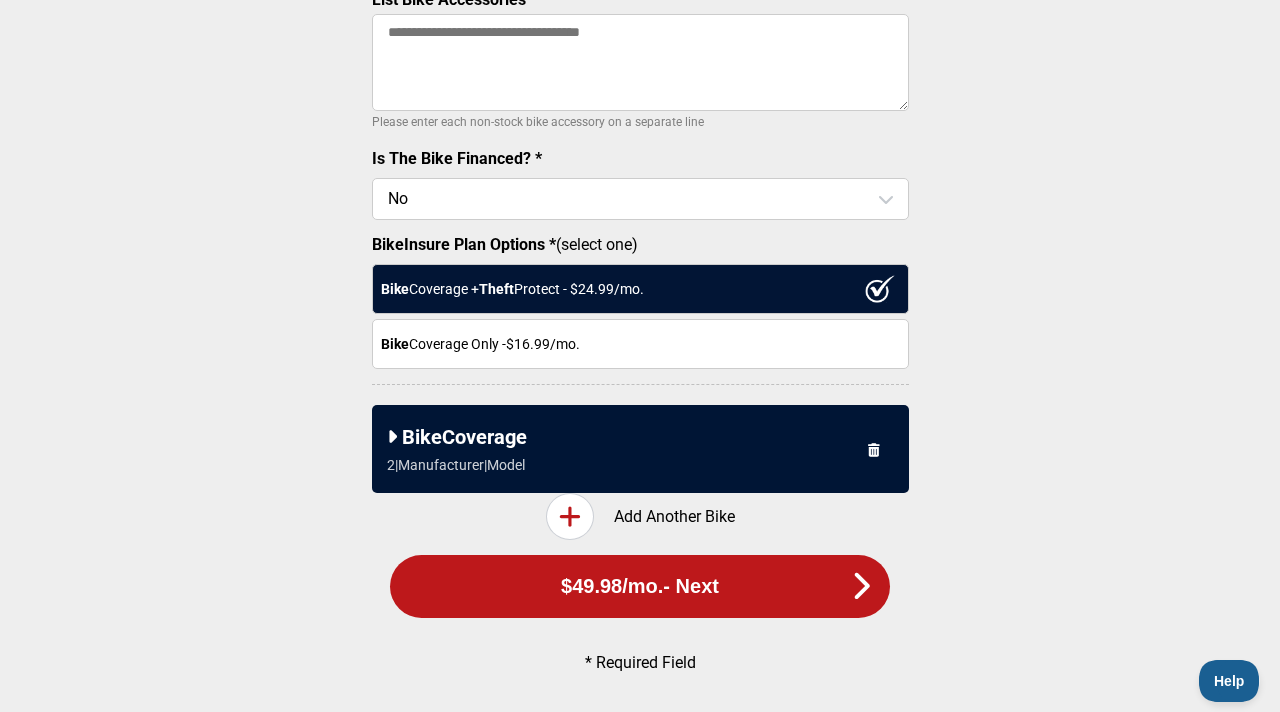 scroll, scrollTop: 852, scrollLeft: 0, axis: vertical 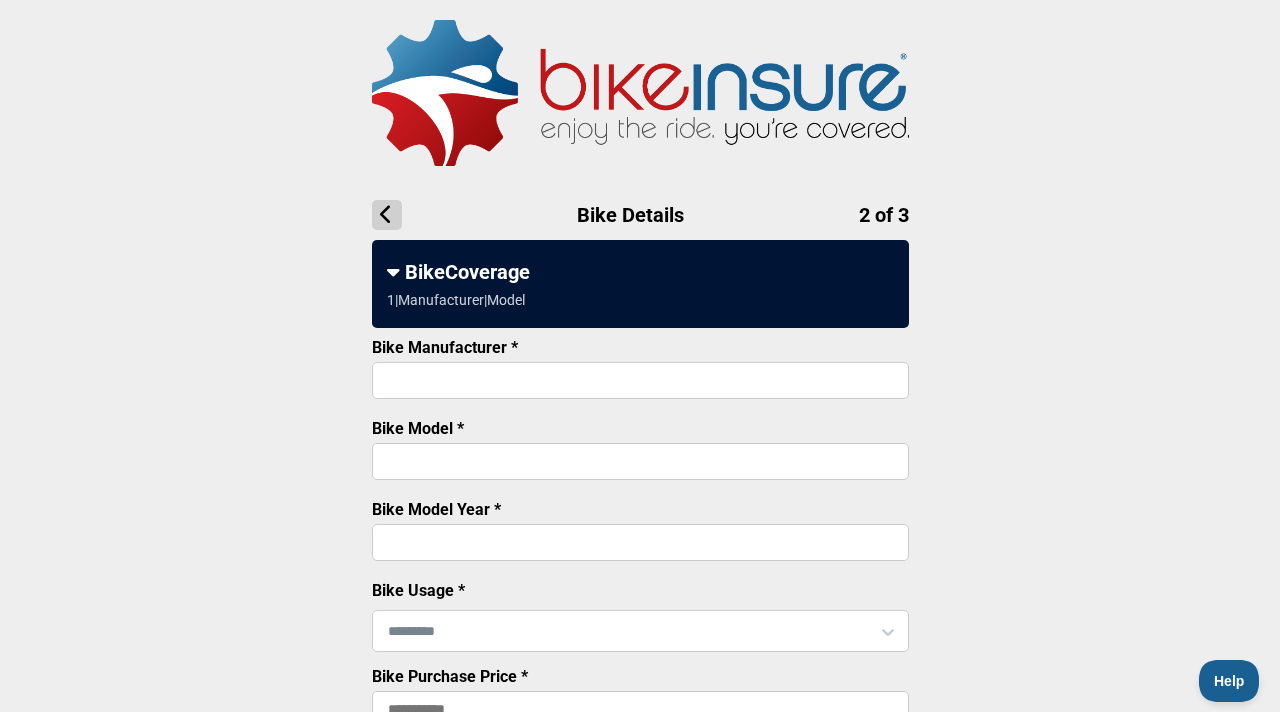 click at bounding box center [387, 215] 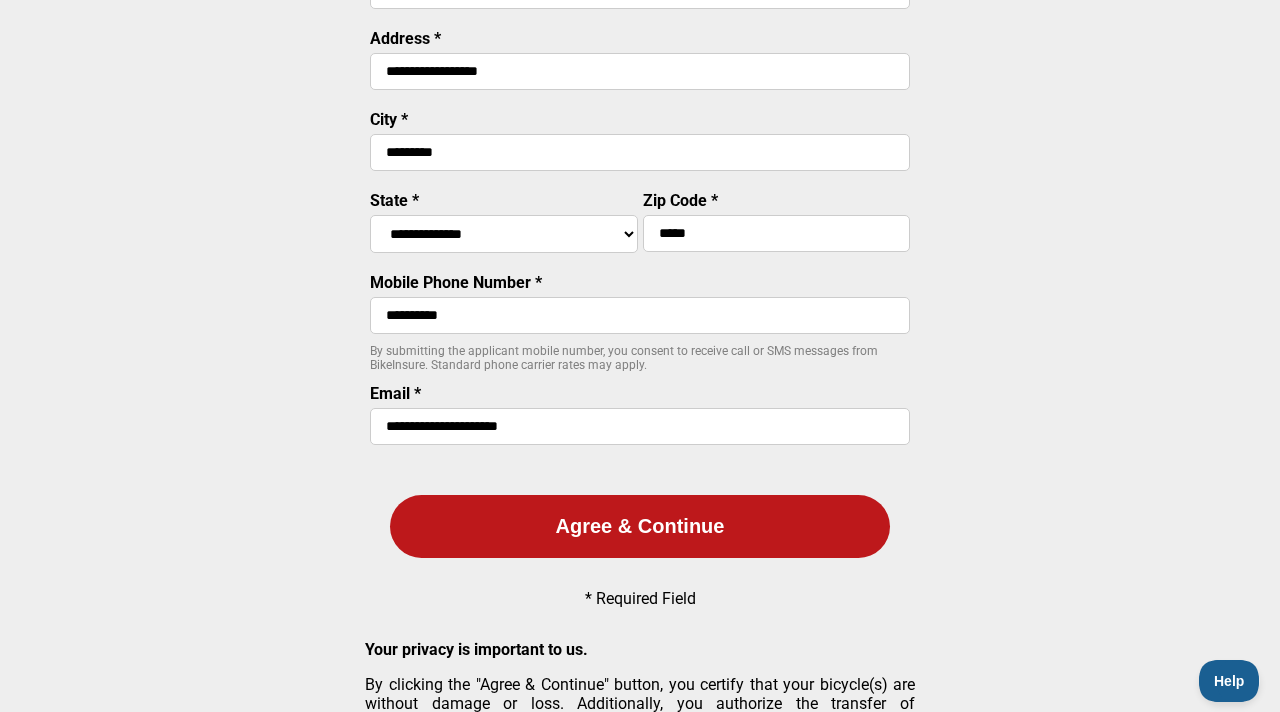 scroll, scrollTop: 325, scrollLeft: 0, axis: vertical 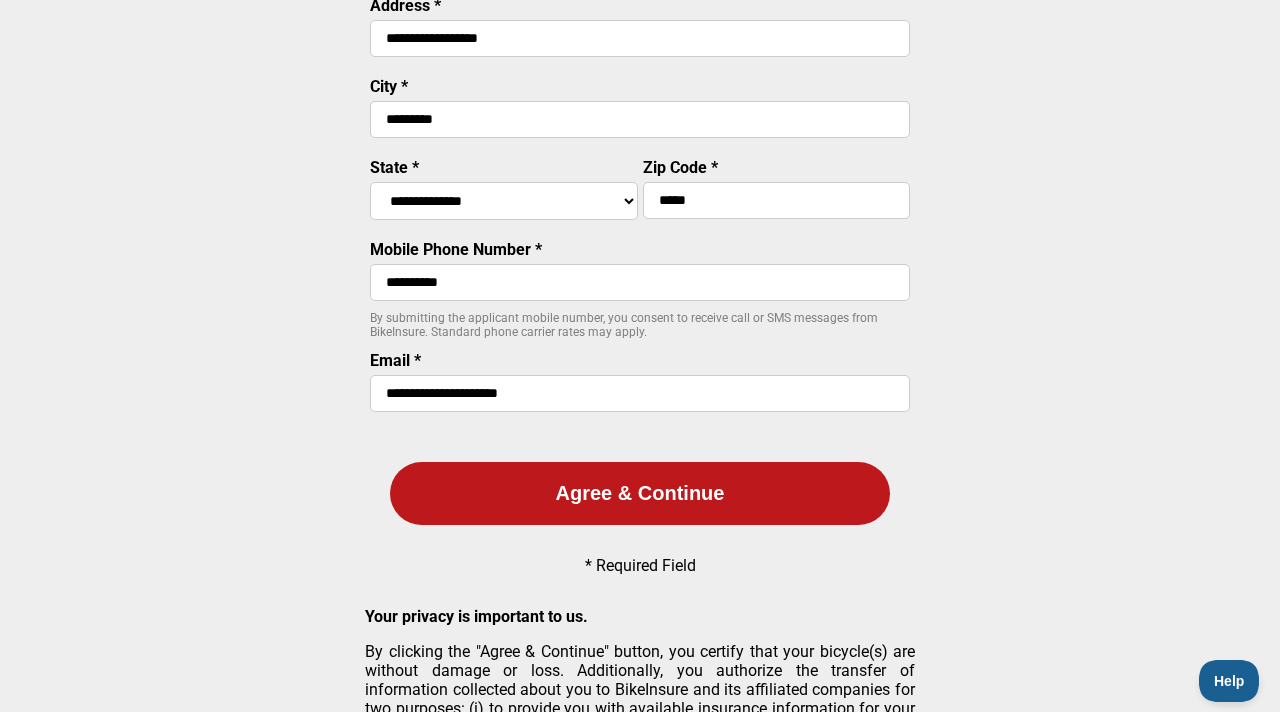 click on "Agree & Continue" at bounding box center [640, 493] 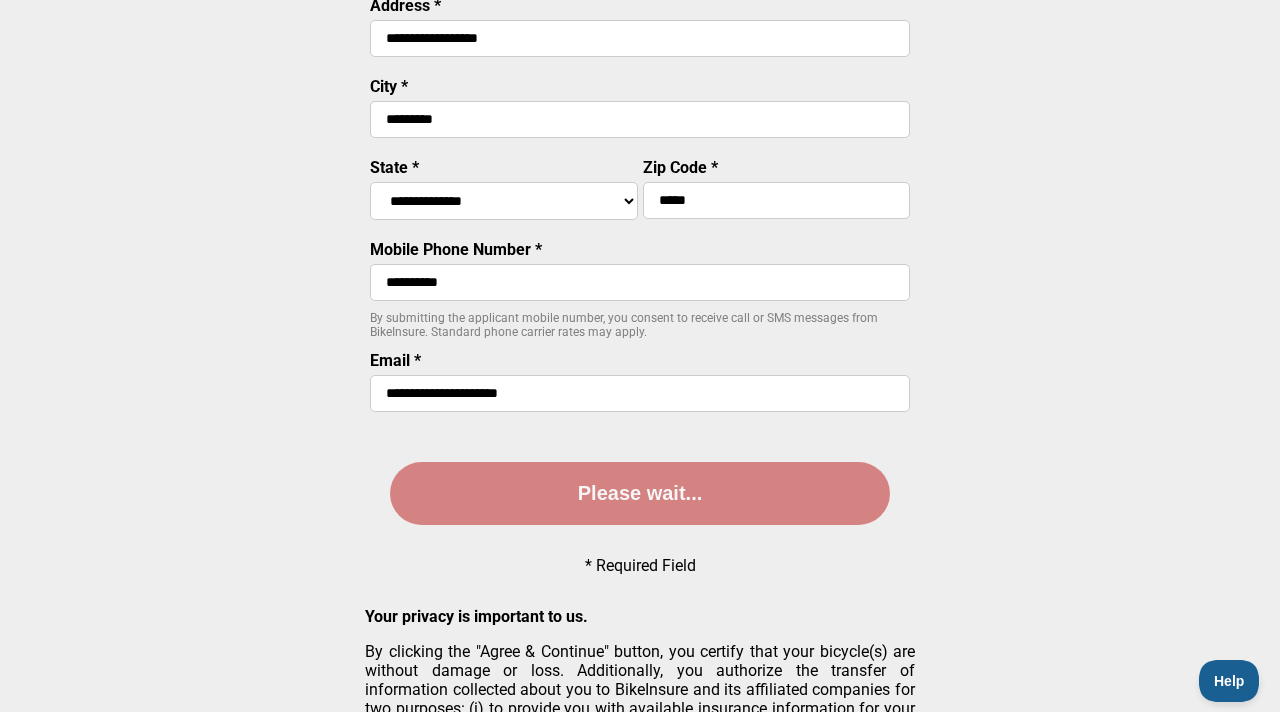 scroll, scrollTop: 0, scrollLeft: 0, axis: both 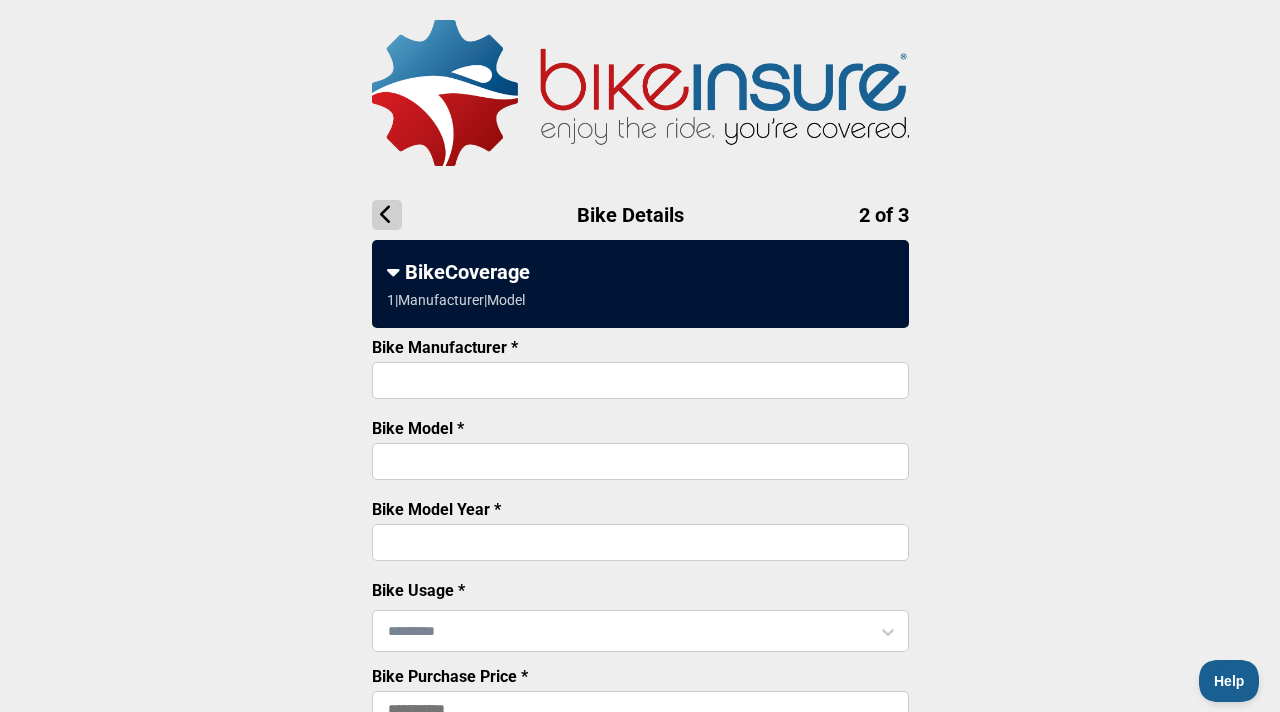 click on "Bike Manufacturer   *" at bounding box center (640, 380) 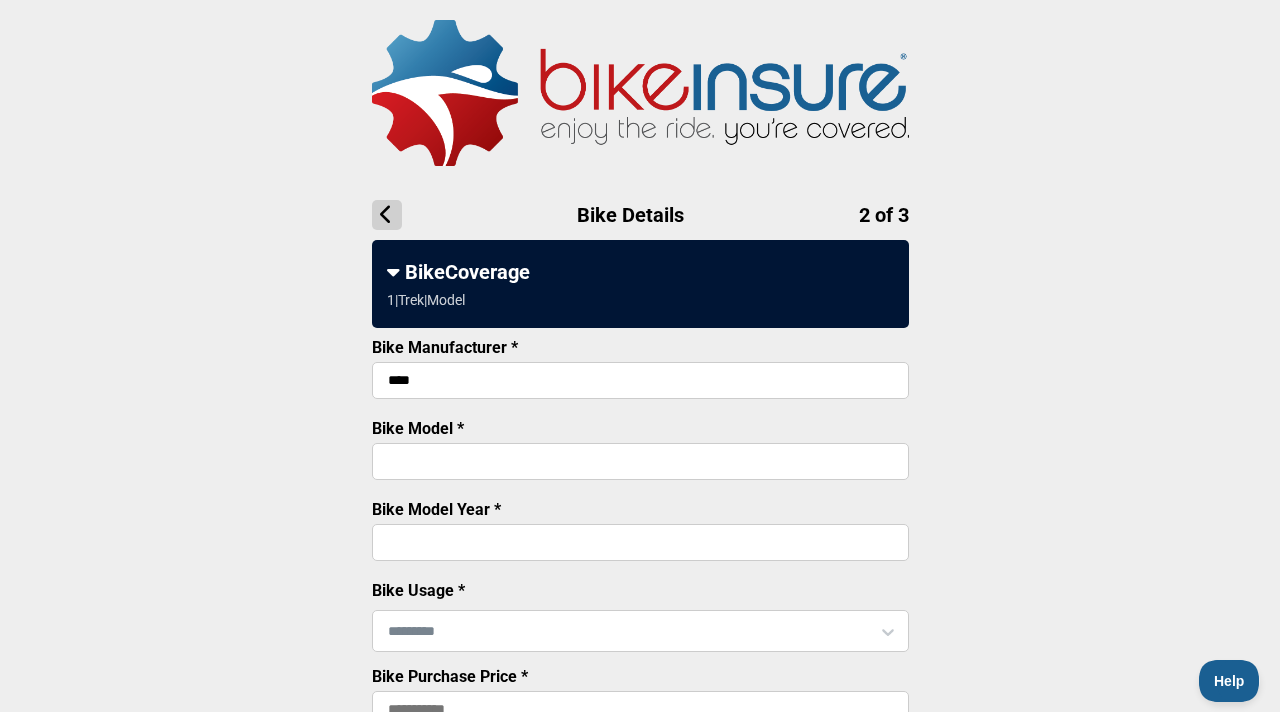 click on "Bike Manufacturer   *   ****     Bike Model   *       Bike Model Year   *       Bike Usage   *                           Bike Purchase Price   *       Bike Serial Number         List Bike Accessories       Please enter each non-stock bike accessory on a separate line   Is The Bike Financed?   *           No                 BikeInsure Plan Options *  (select one)   Bike Coverage +    Theft Protect - $ 24.99 /mo.    Bike Coverage Only -  $16.99 /mo." at bounding box center [640, 775] 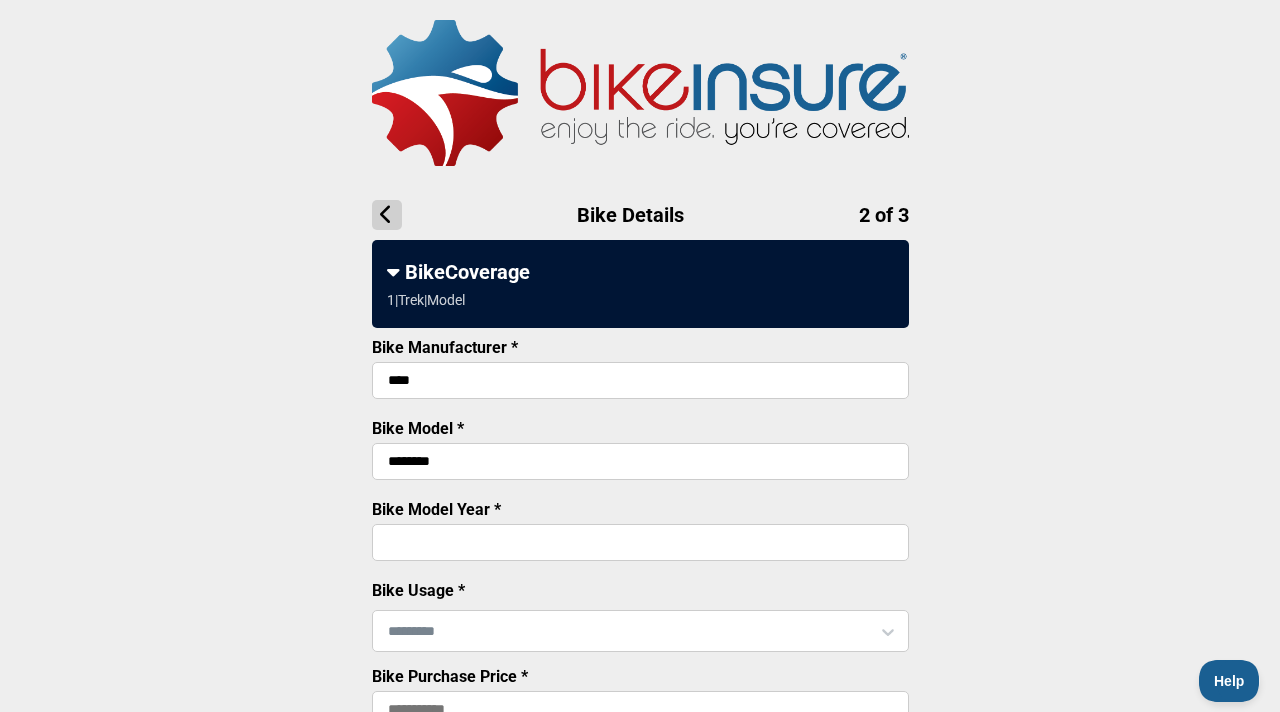 type on "**********" 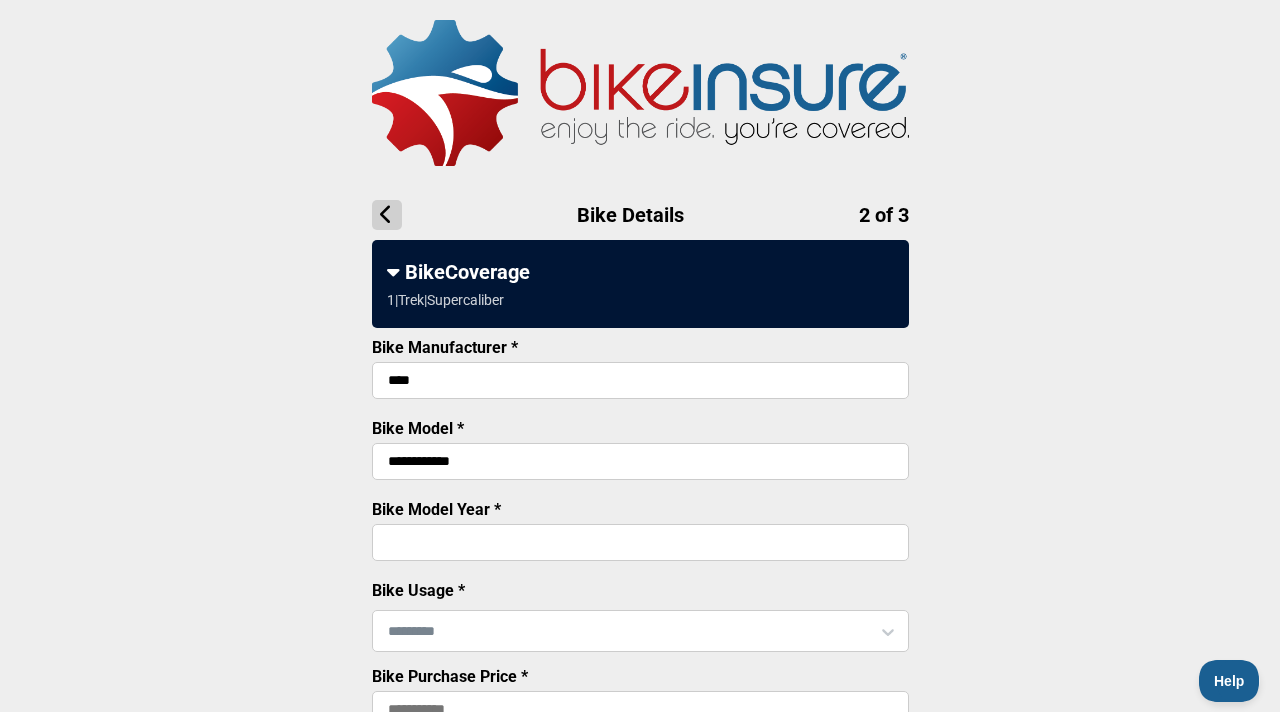 click on "Bike Model Year   *" at bounding box center [640, 542] 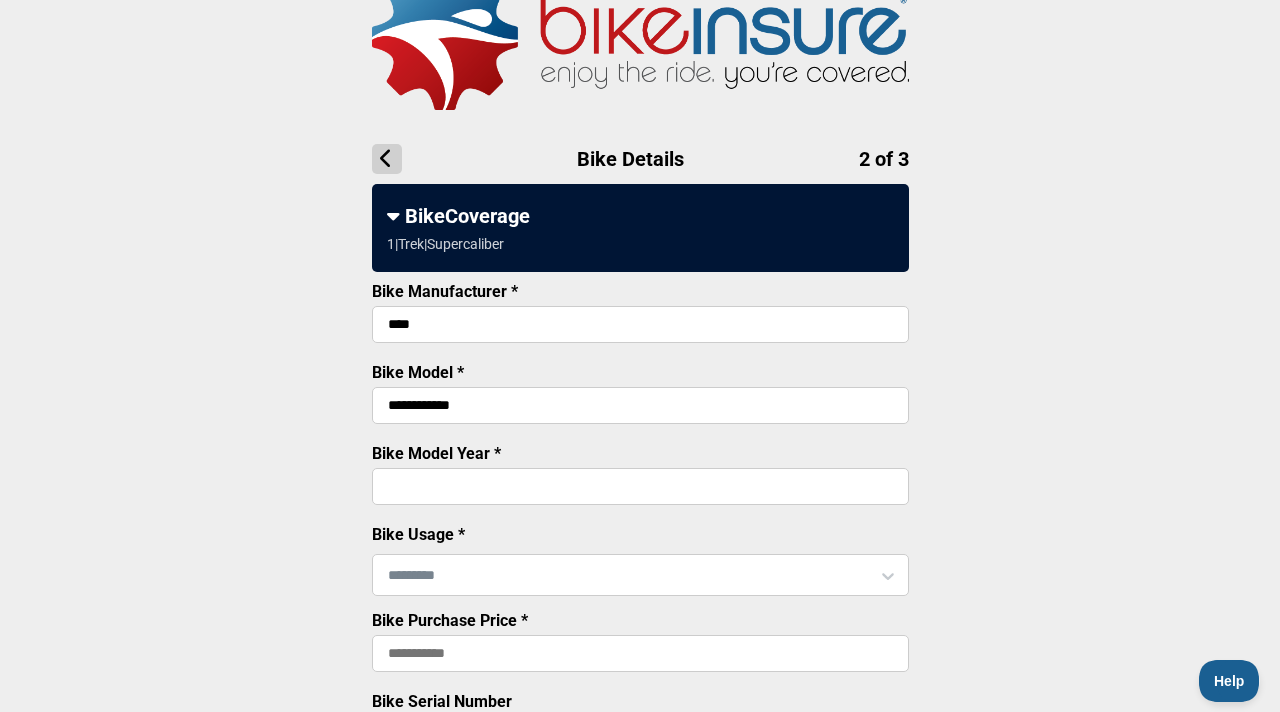 scroll, scrollTop: 172, scrollLeft: 0, axis: vertical 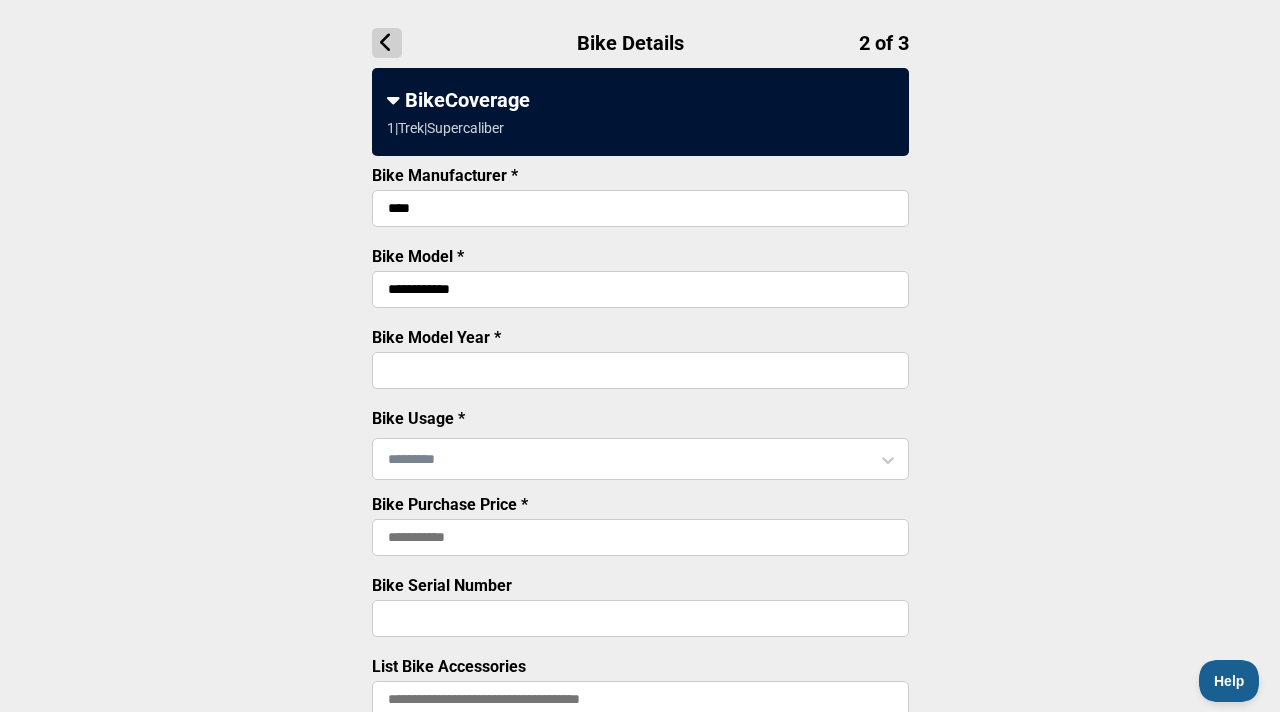 type on "****" 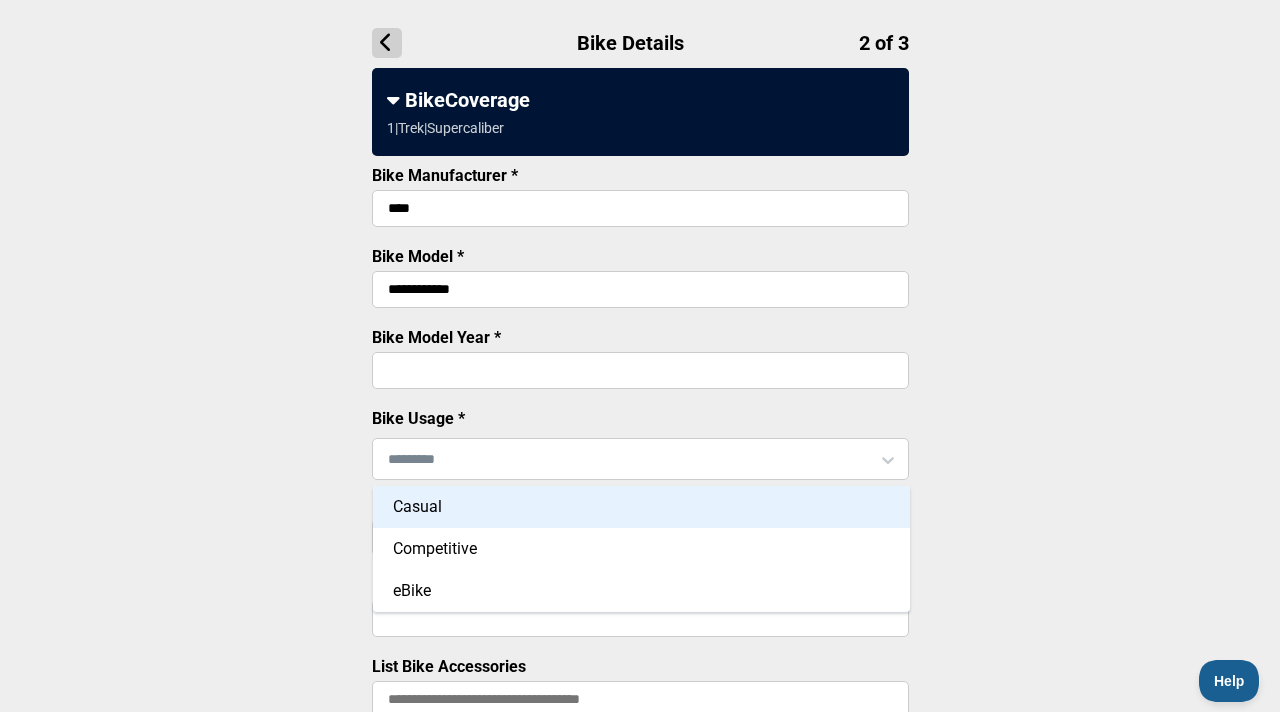 click on "Competitive" at bounding box center (641, 549) 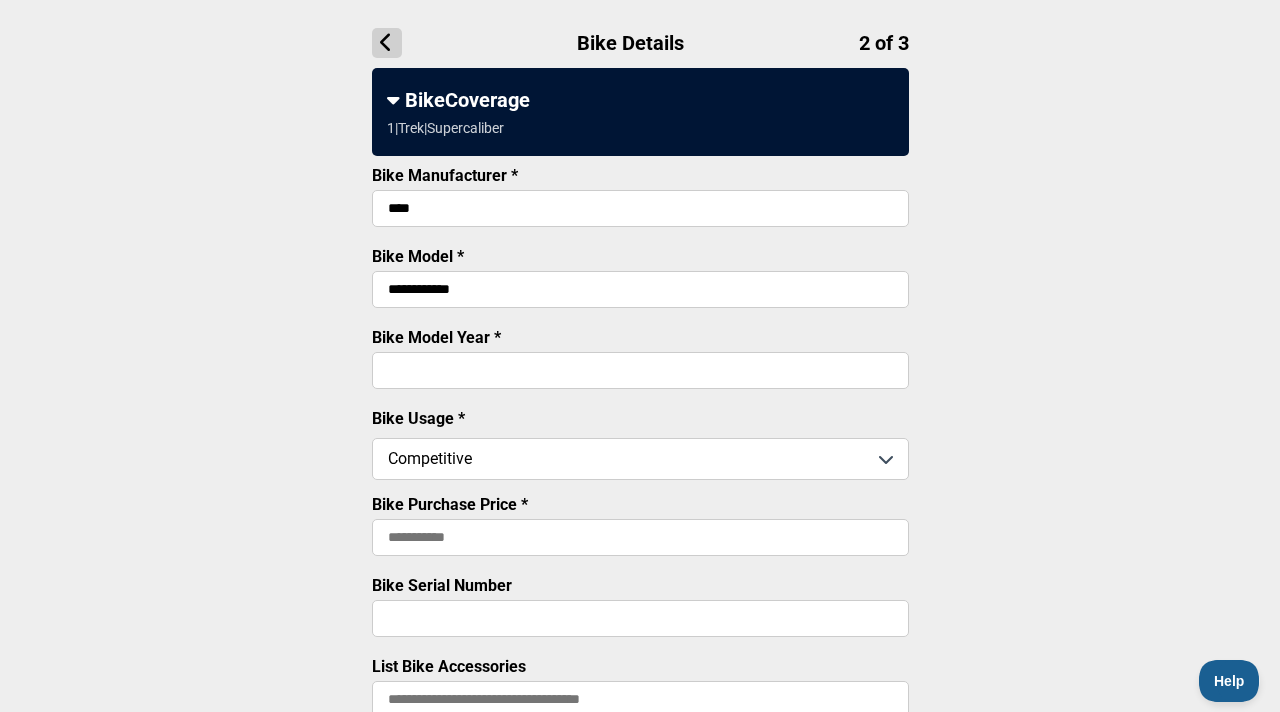click on "Bike Purchase Price   *" at bounding box center (640, 537) 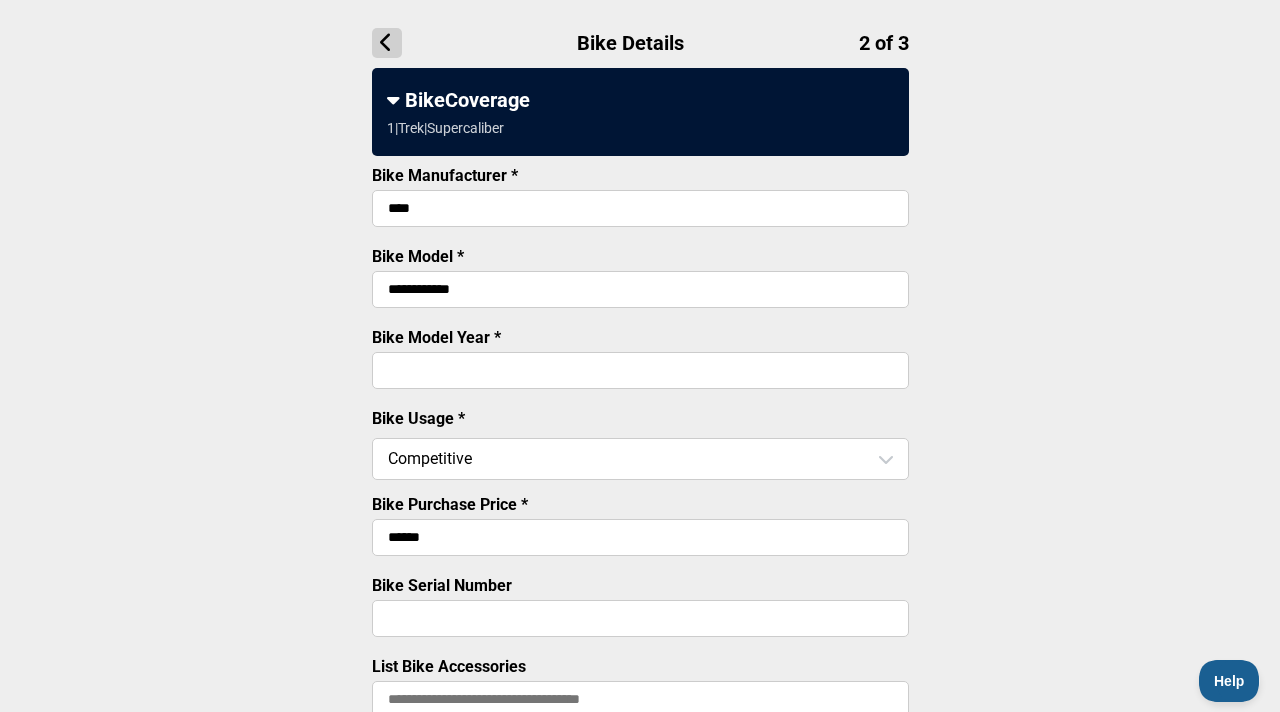type on "******" 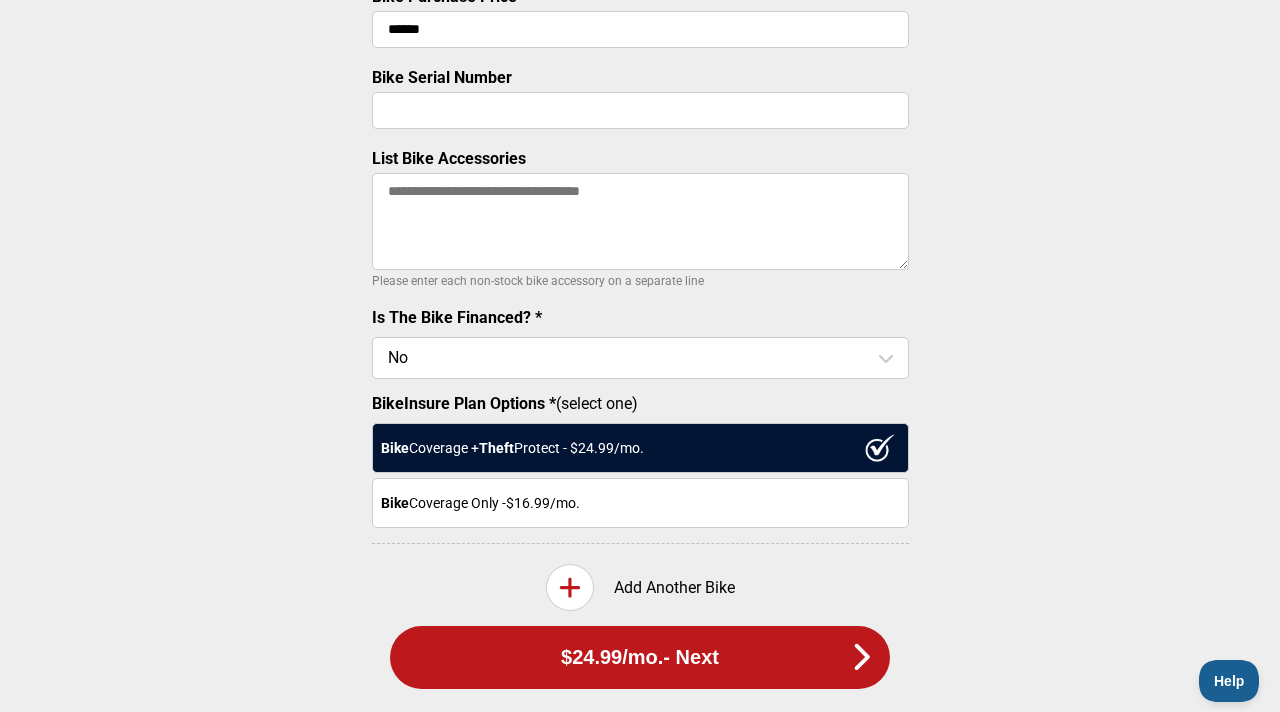 scroll, scrollTop: 726, scrollLeft: 0, axis: vertical 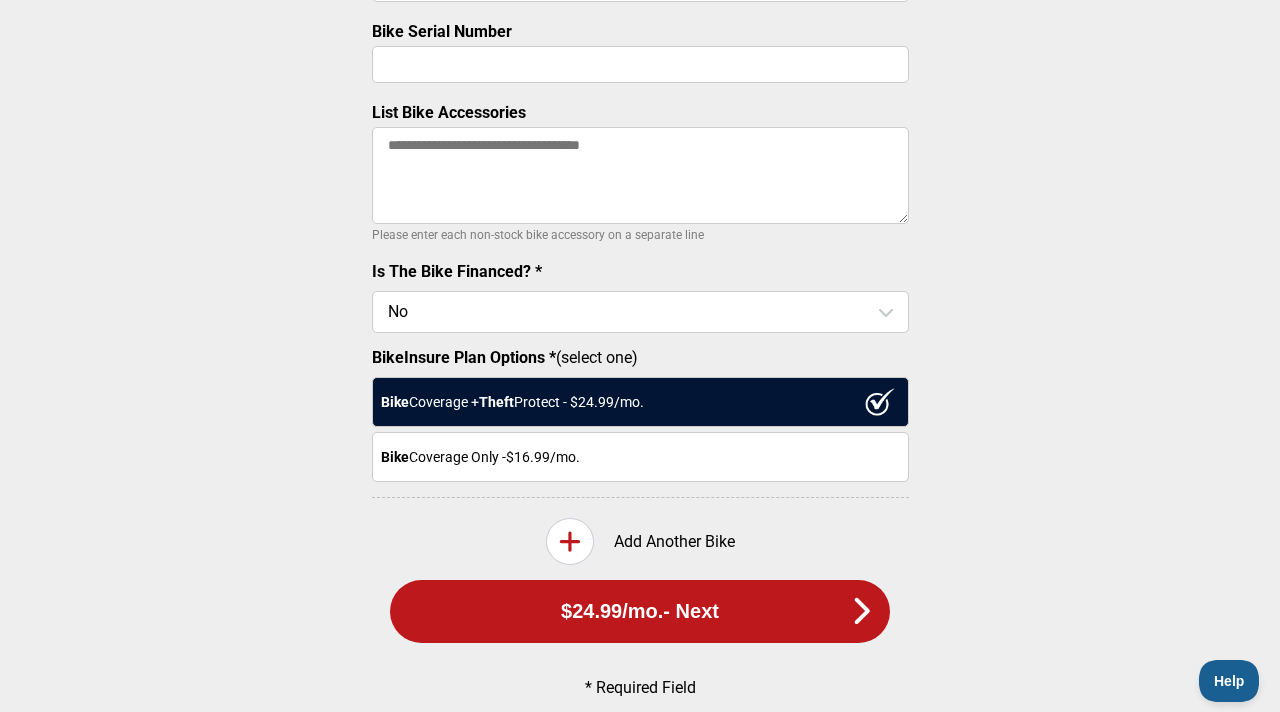 click on "$24.99 /mo.  - Next" at bounding box center [640, 611] 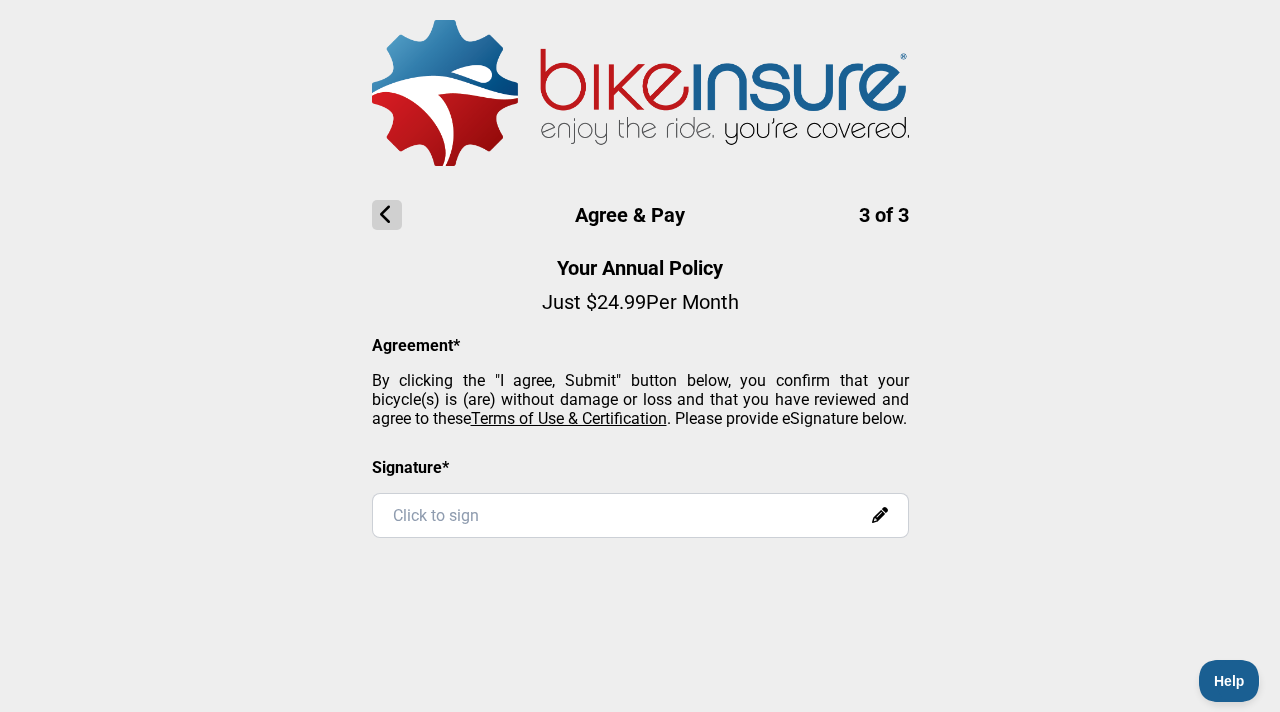 scroll, scrollTop: 0, scrollLeft: 0, axis: both 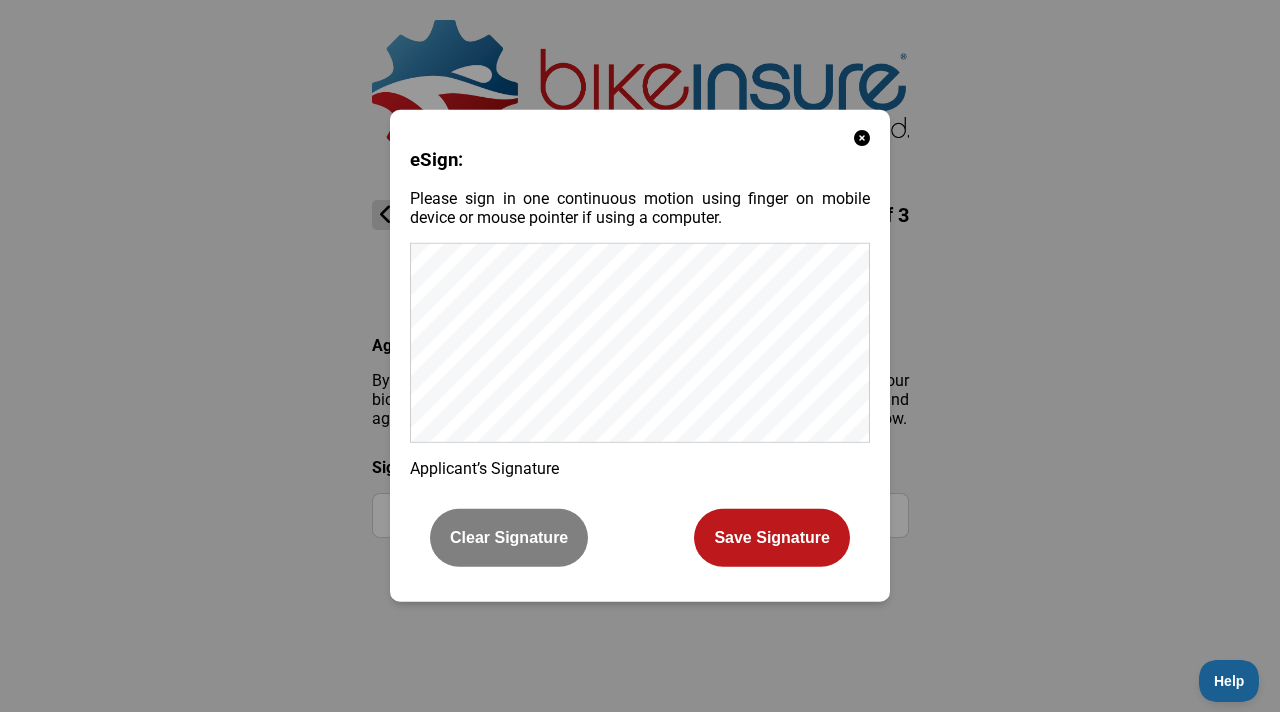 click on "eSign:   Please sign in one continuous motion using finger on mobile device or mouse pointer if using a computer.     Applicant’s Signature   Clear Signature   Save Signature" at bounding box center (640, 356) 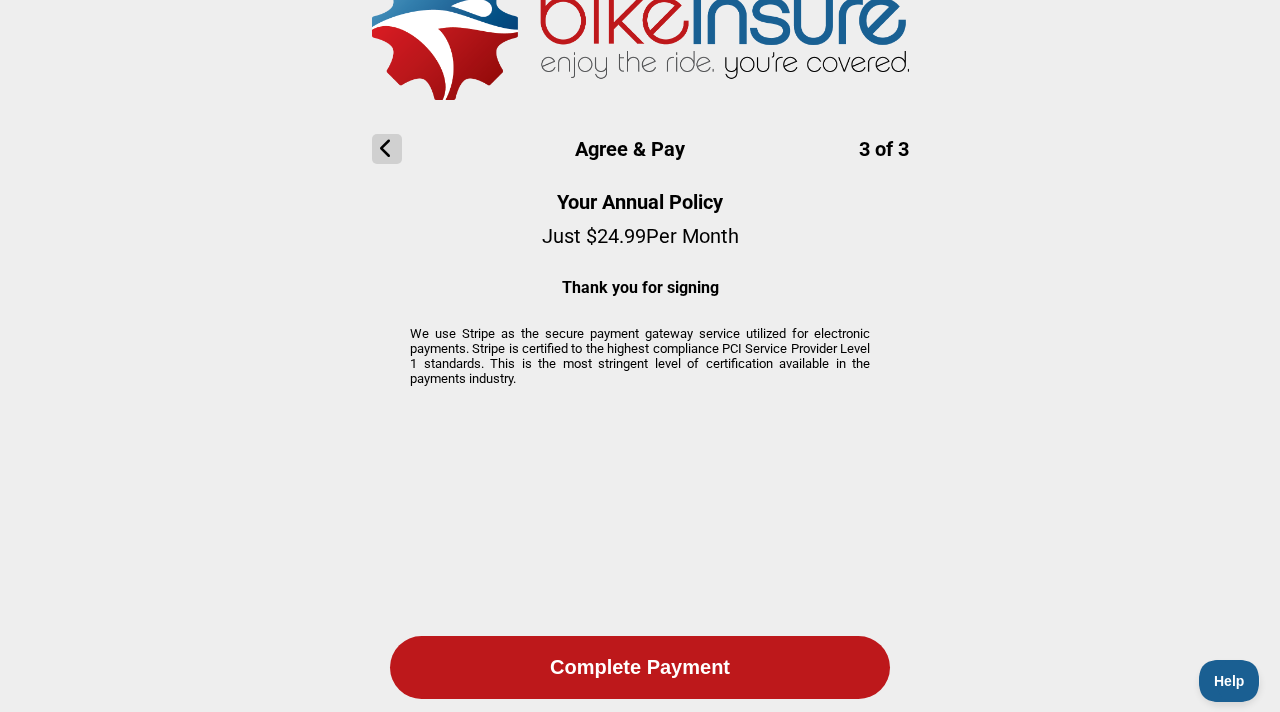 scroll, scrollTop: 76, scrollLeft: 0, axis: vertical 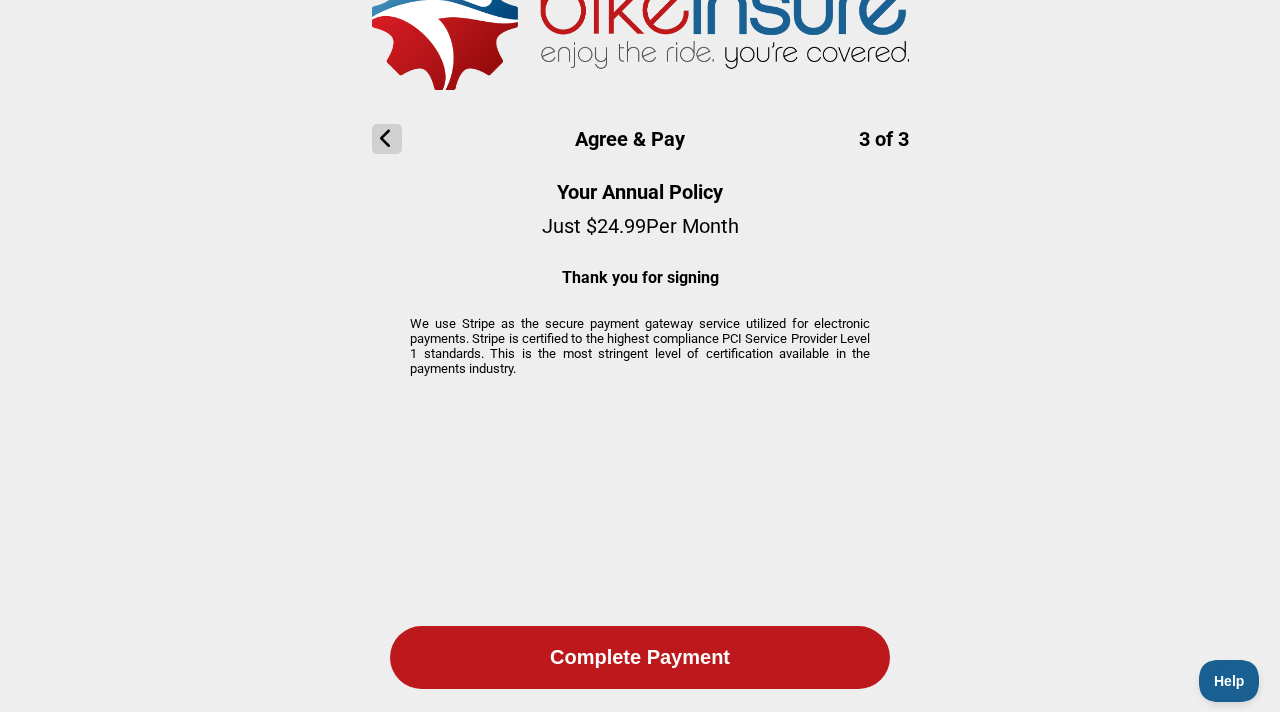 click on "Complete Payment" 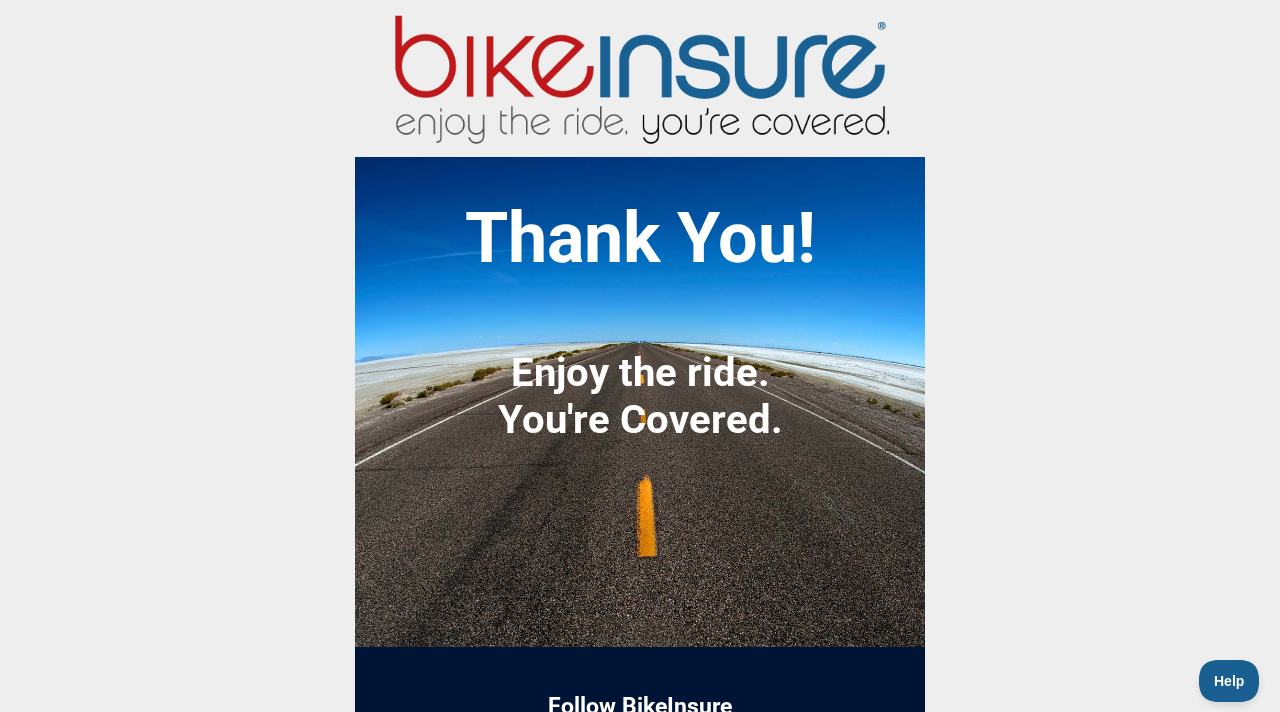 scroll, scrollTop: 0, scrollLeft: 0, axis: both 